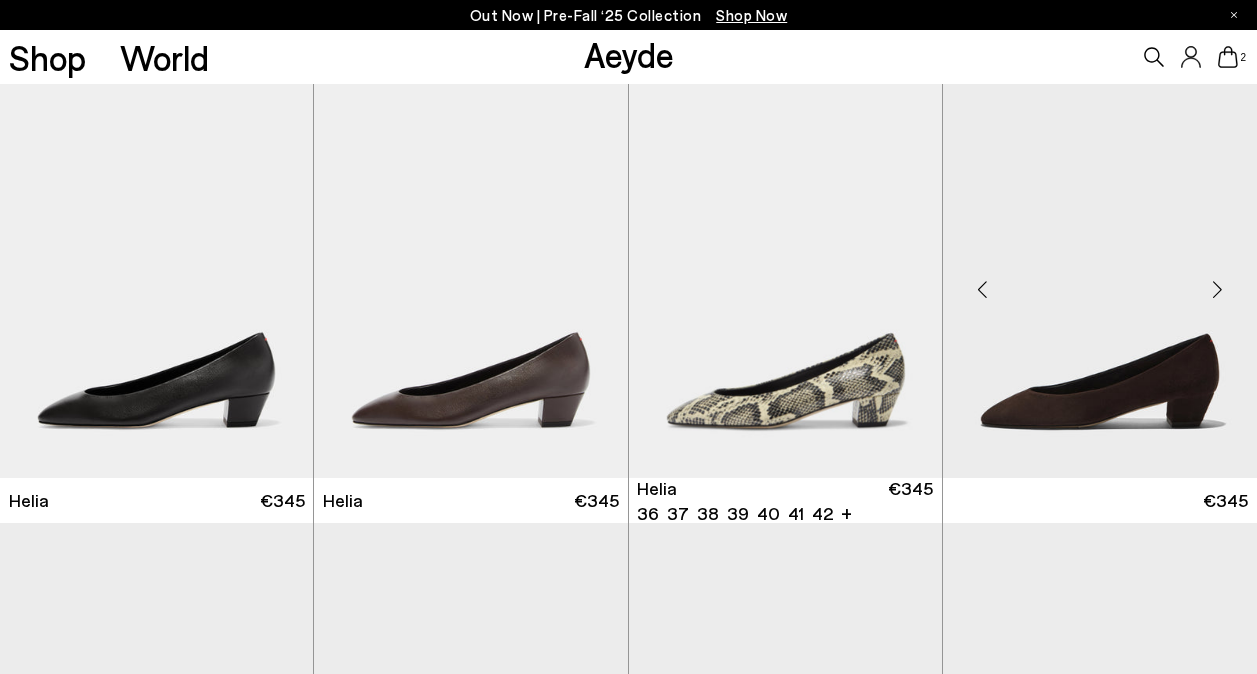 scroll, scrollTop: 0, scrollLeft: 0, axis: both 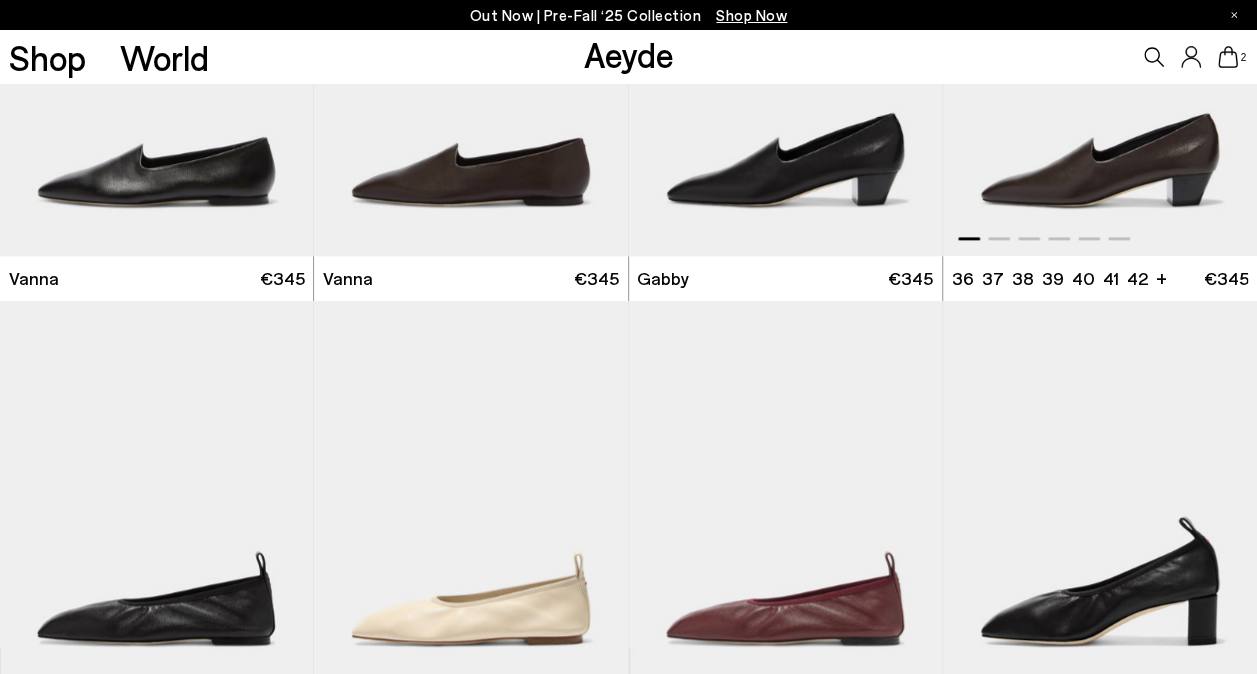 click at bounding box center (1100, 59) 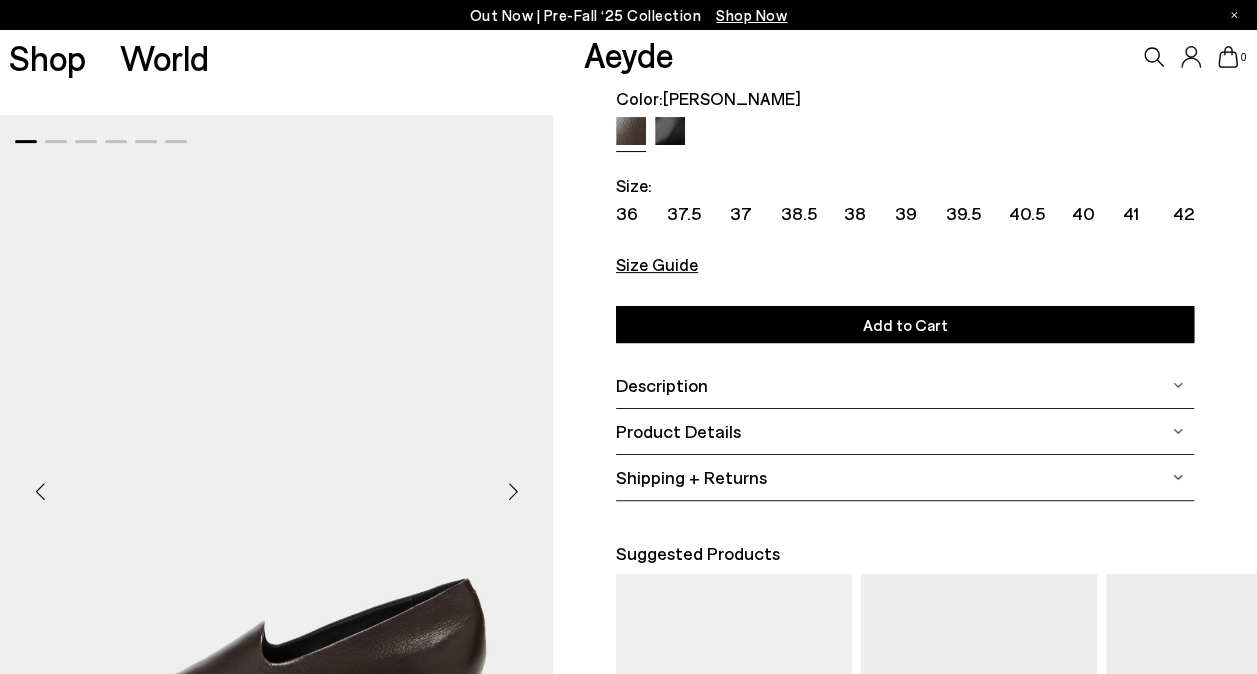 scroll, scrollTop: 400, scrollLeft: 0, axis: vertical 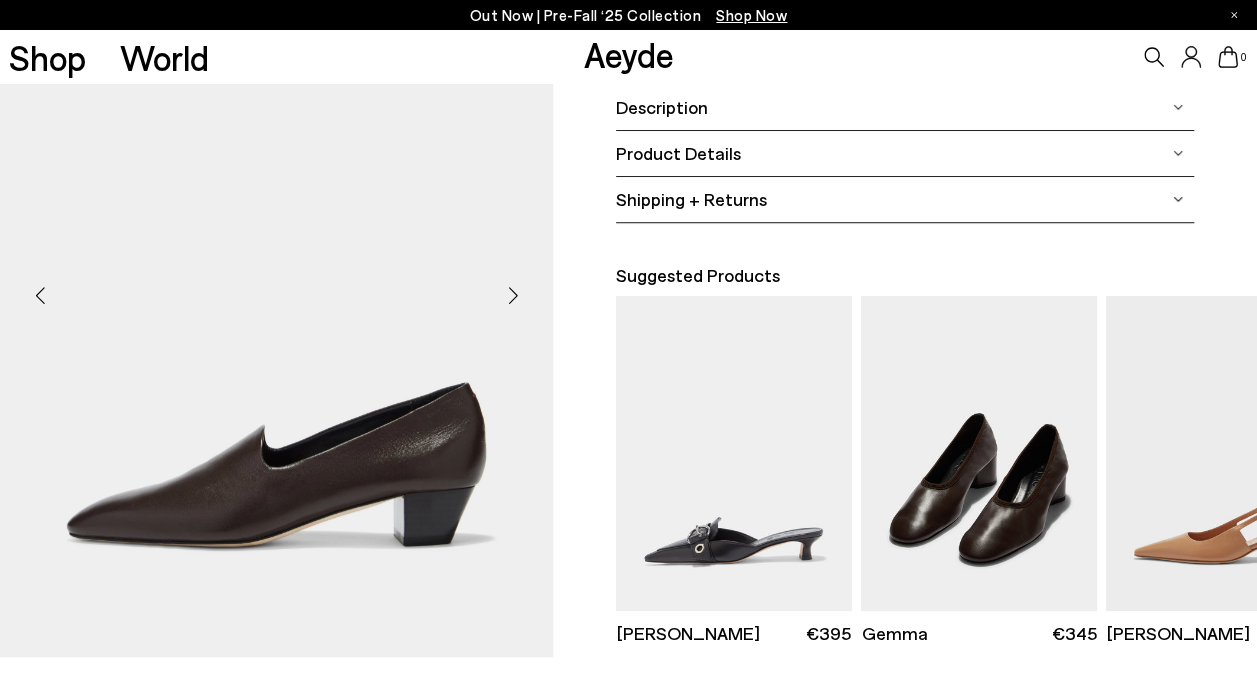 click at bounding box center (979, 453) 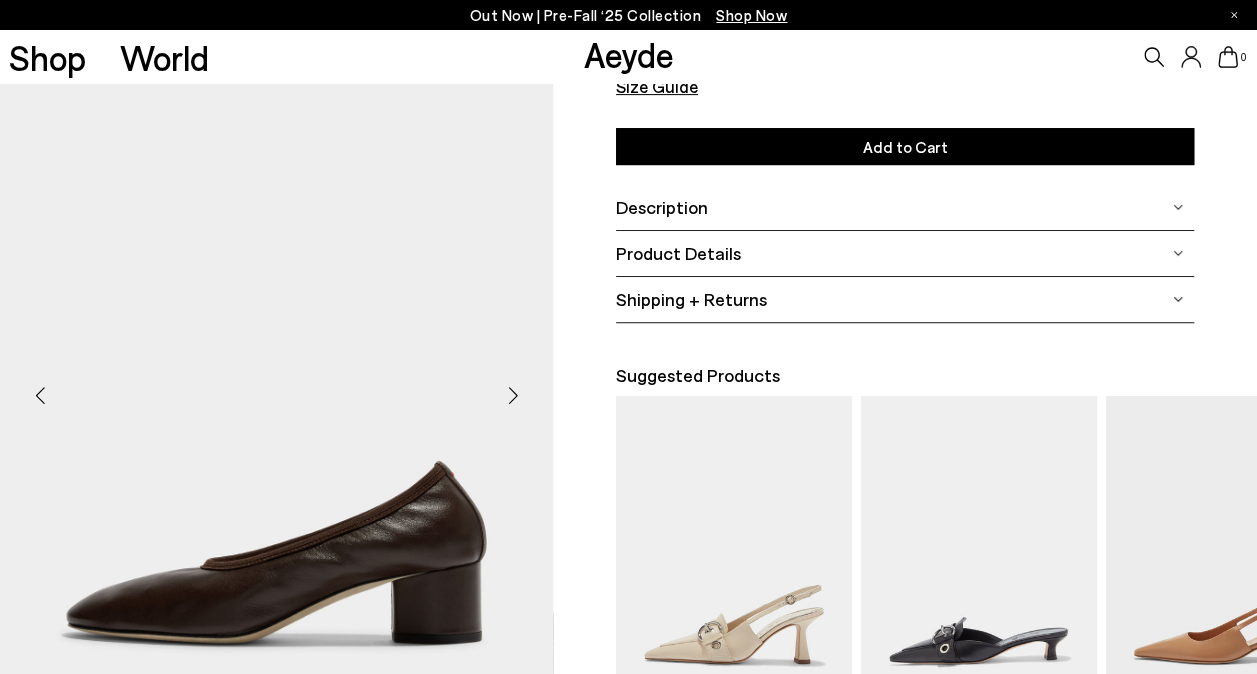 scroll, scrollTop: 300, scrollLeft: 0, axis: vertical 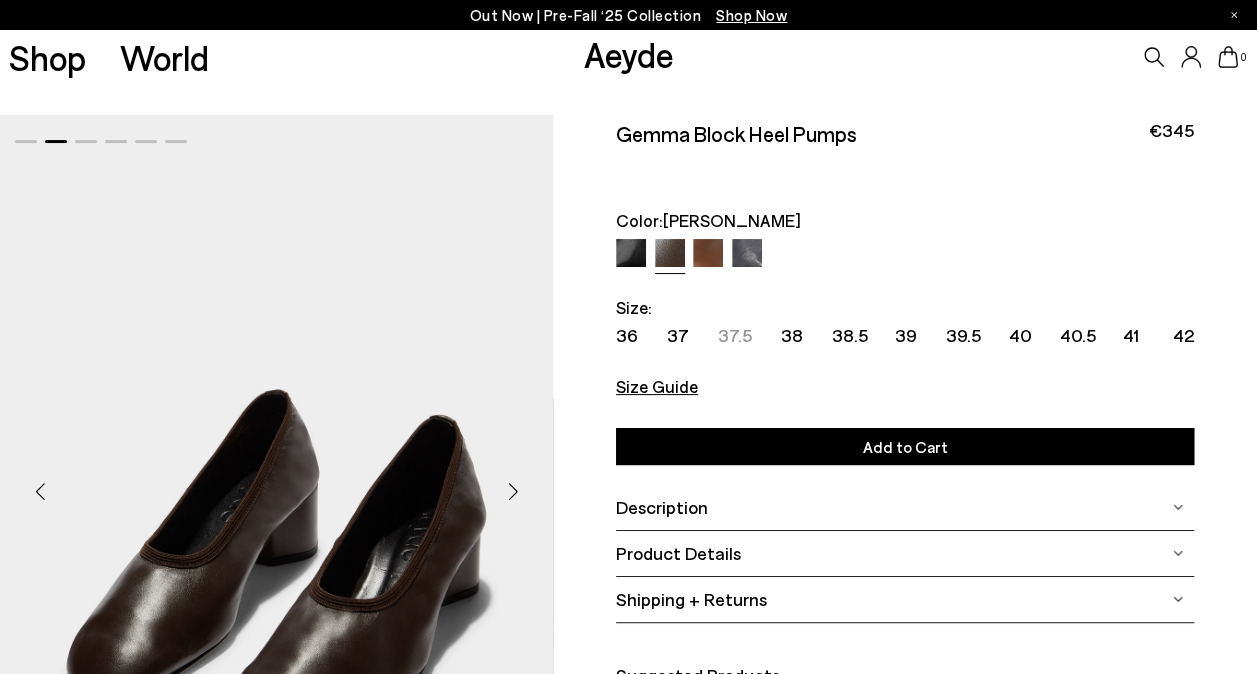click at bounding box center [747, 254] 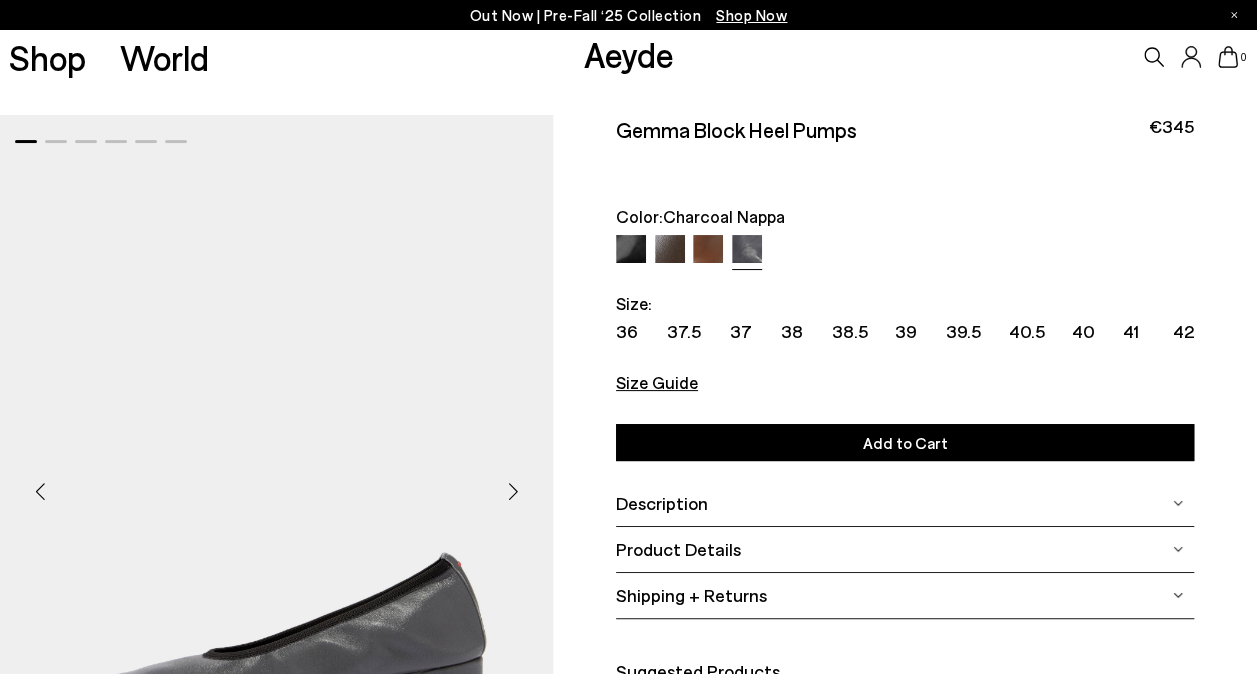 scroll, scrollTop: 0, scrollLeft: 0, axis: both 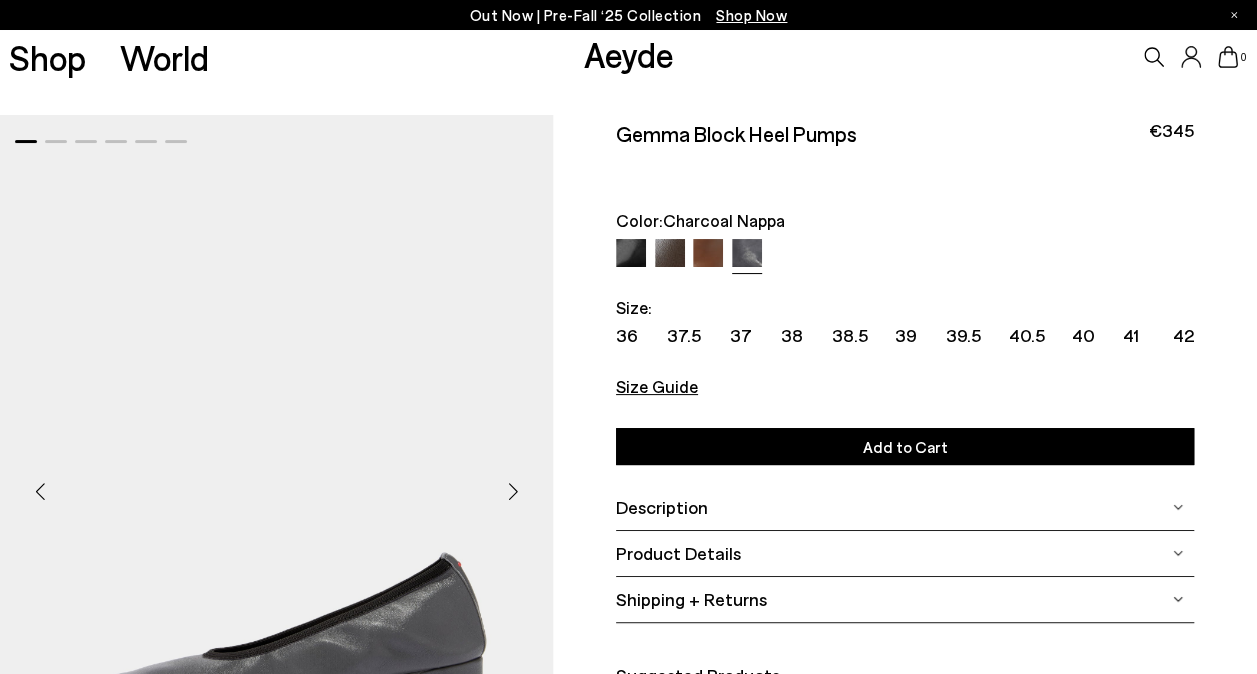 click at bounding box center (708, 254) 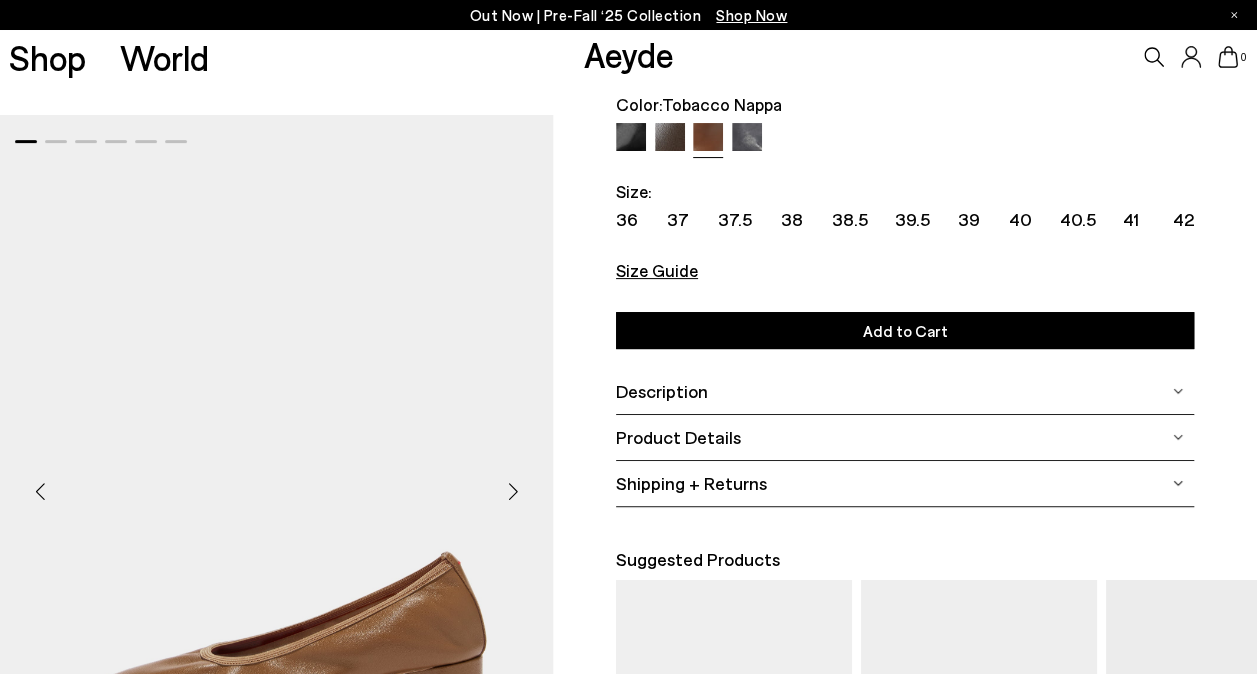 scroll, scrollTop: 100, scrollLeft: 0, axis: vertical 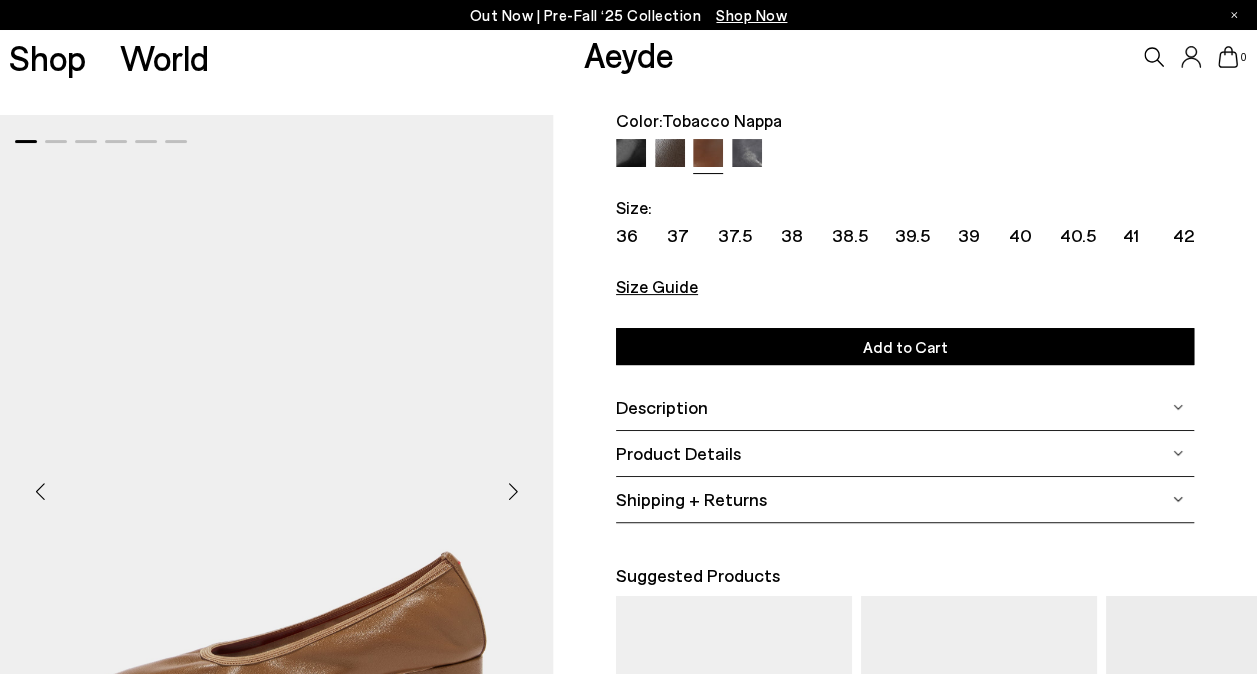 click at bounding box center (670, 154) 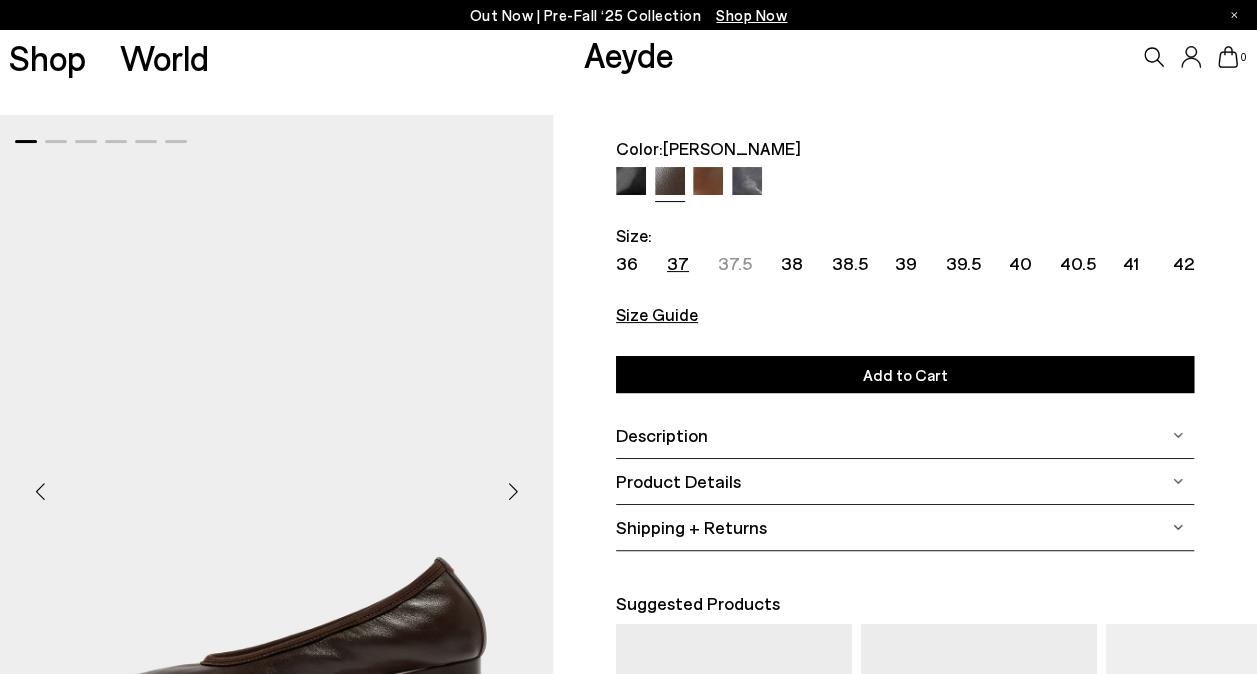 scroll, scrollTop: 0, scrollLeft: 0, axis: both 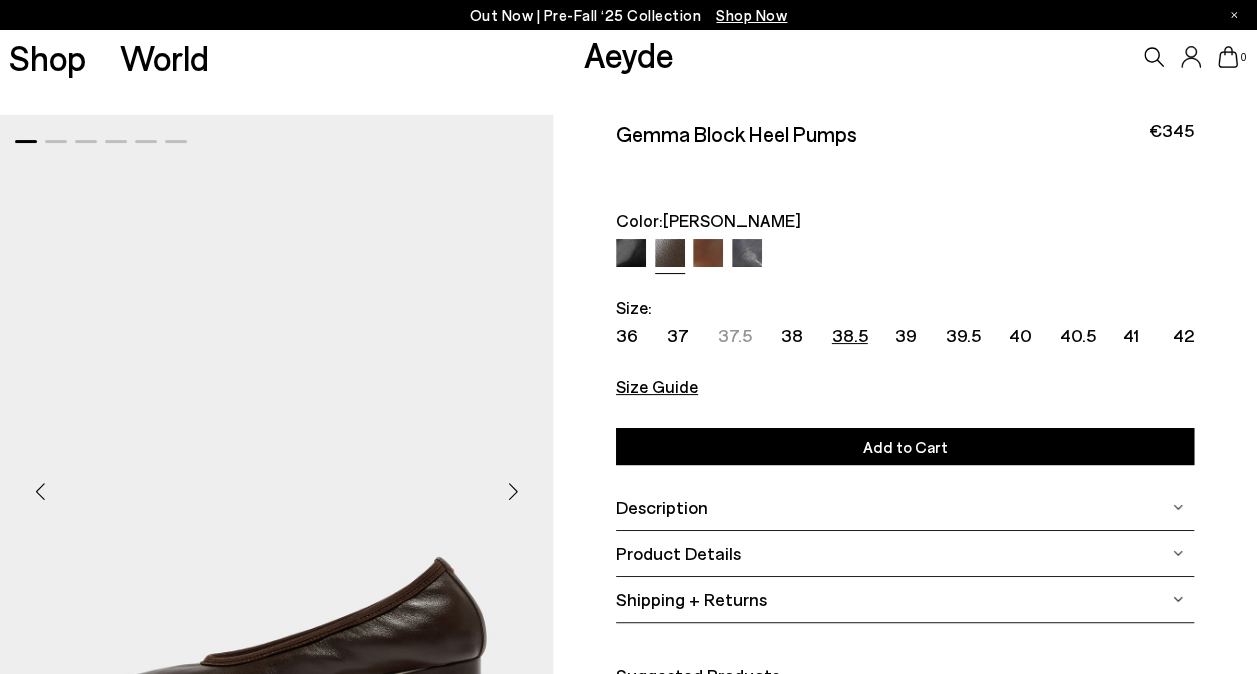 click on "38.5" at bounding box center [850, 335] 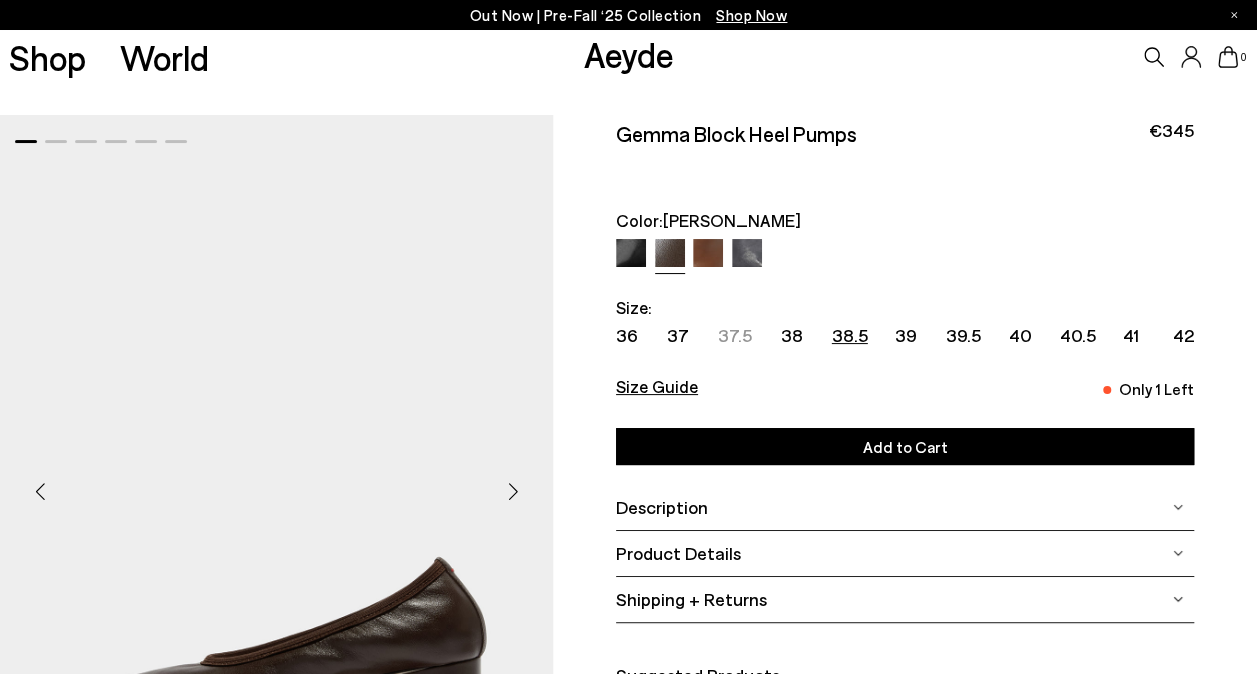 click on "Add to Cart" at bounding box center [905, 446] 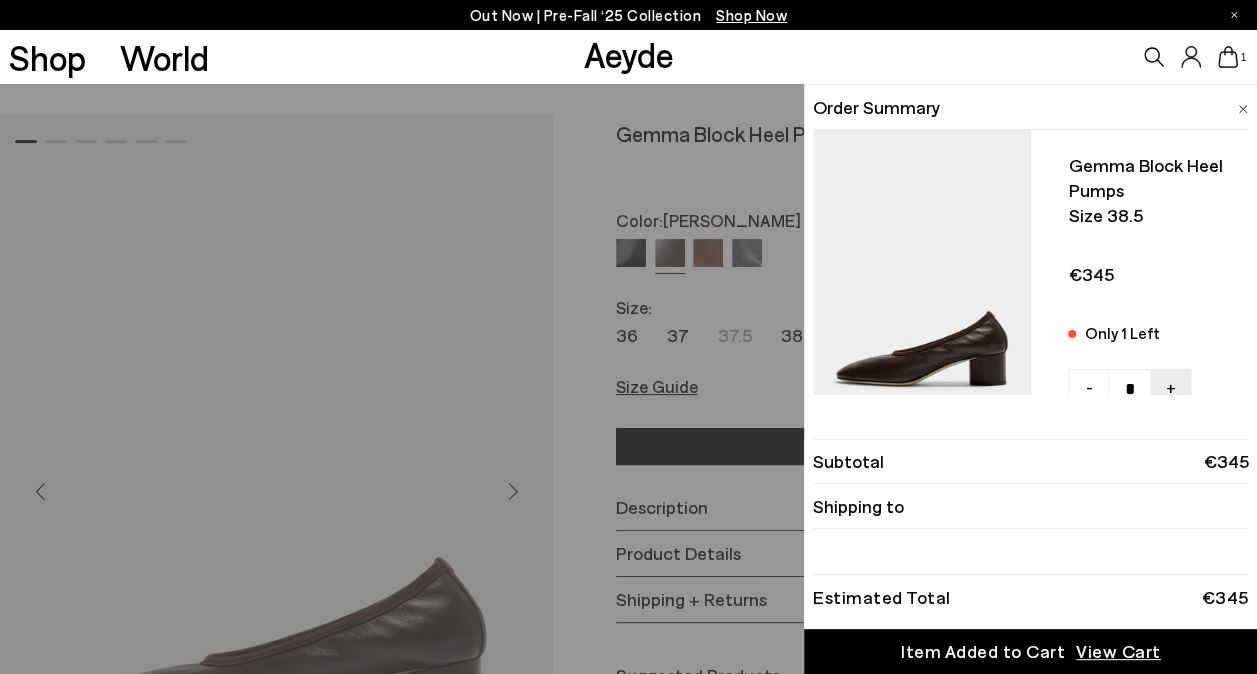click on "Quick Add
Color
Size
View Details
Order Summary
Gemma block heel pumps
Size
38.5
Only 1 Left
- +" at bounding box center (628, 379) 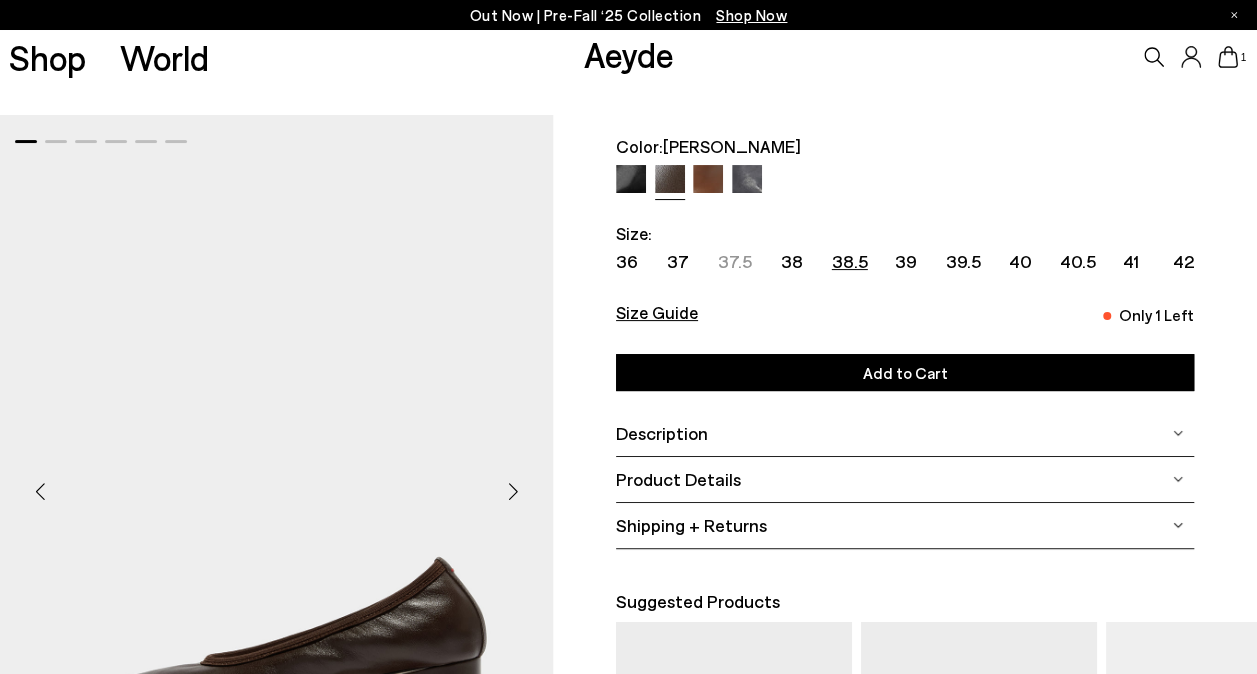 scroll, scrollTop: 200, scrollLeft: 0, axis: vertical 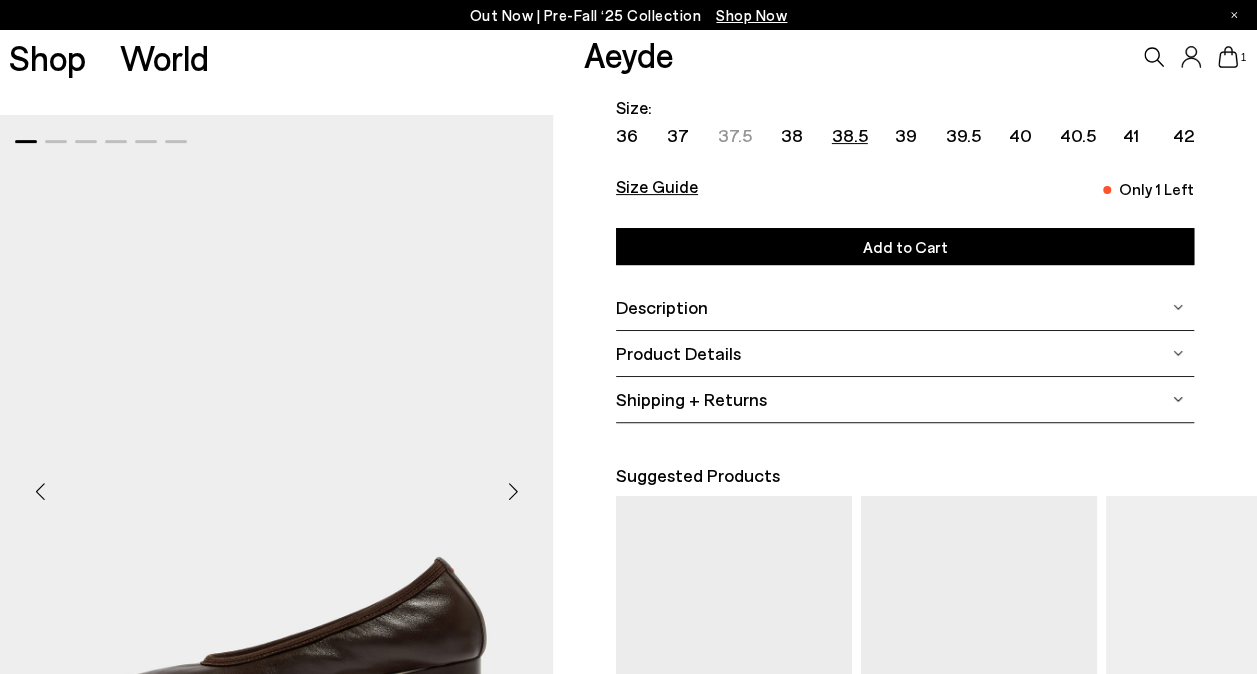 click at bounding box center [1178, 353] 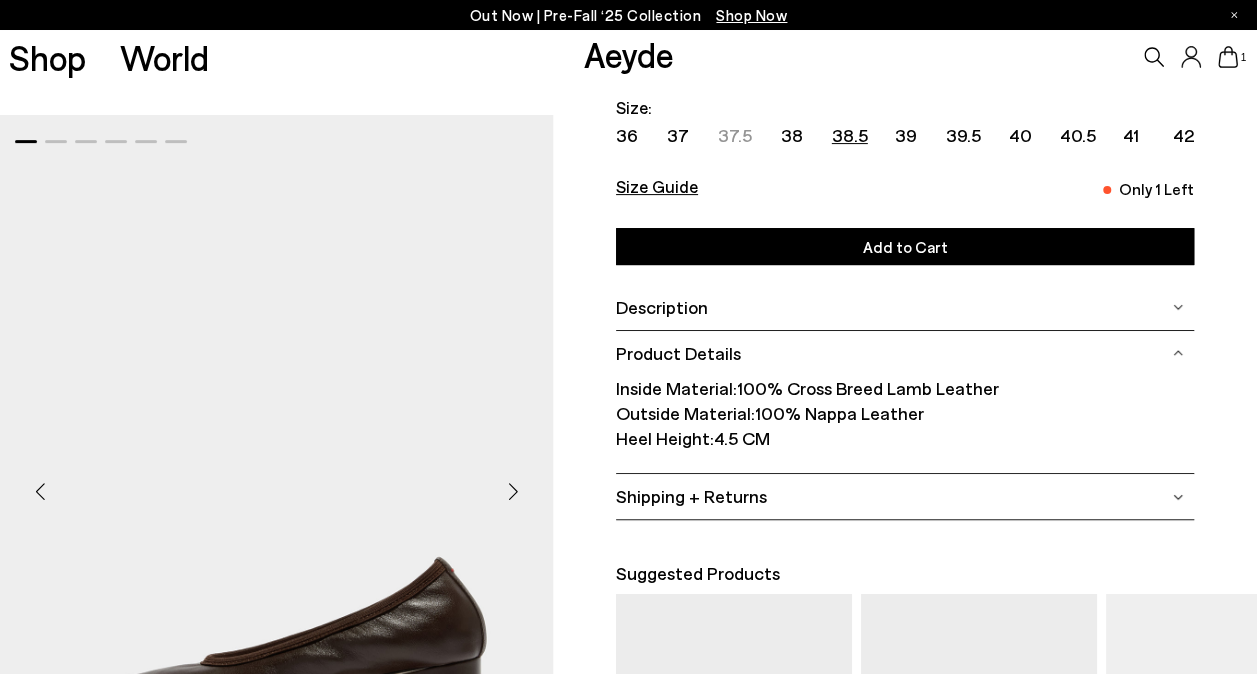 click at bounding box center [1178, 353] 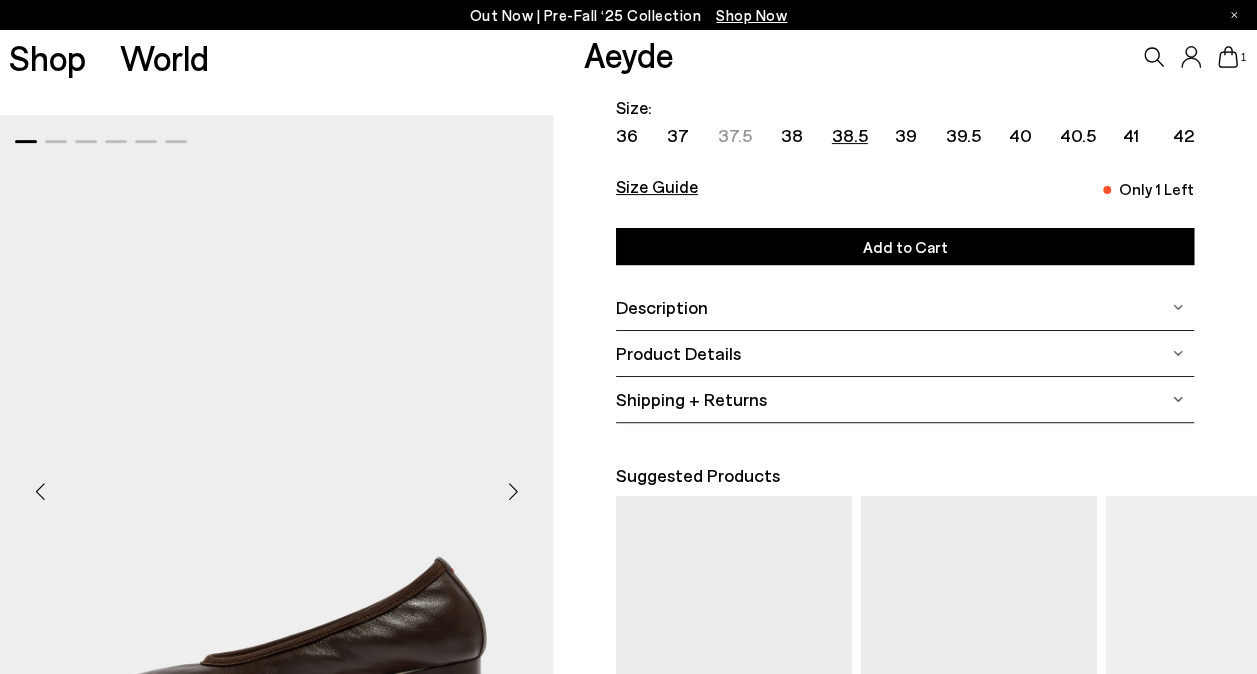 click at bounding box center (1178, 307) 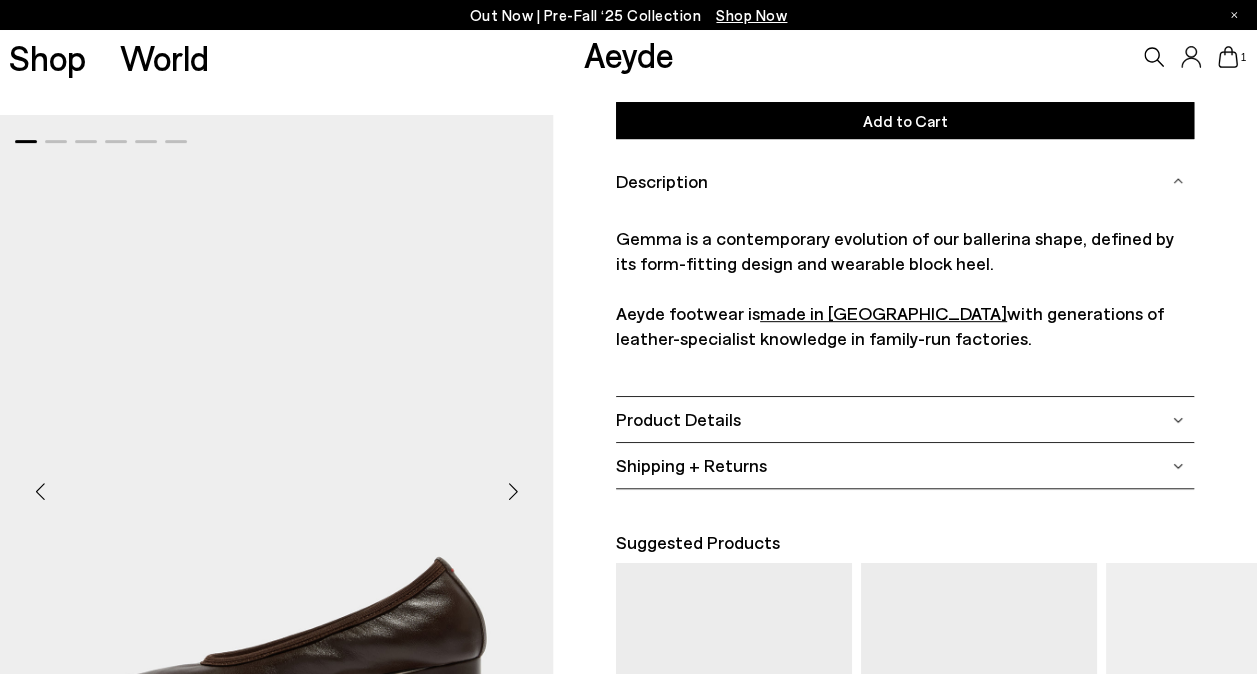 scroll, scrollTop: 400, scrollLeft: 0, axis: vertical 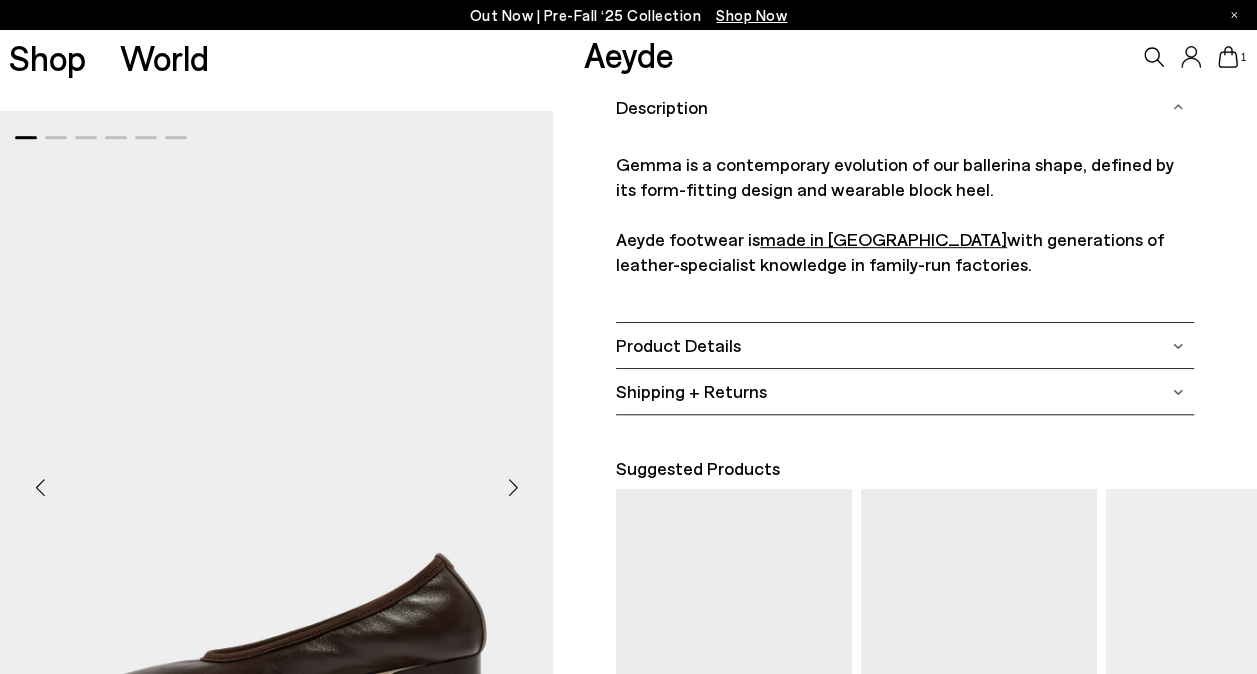 click at bounding box center [1178, 346] 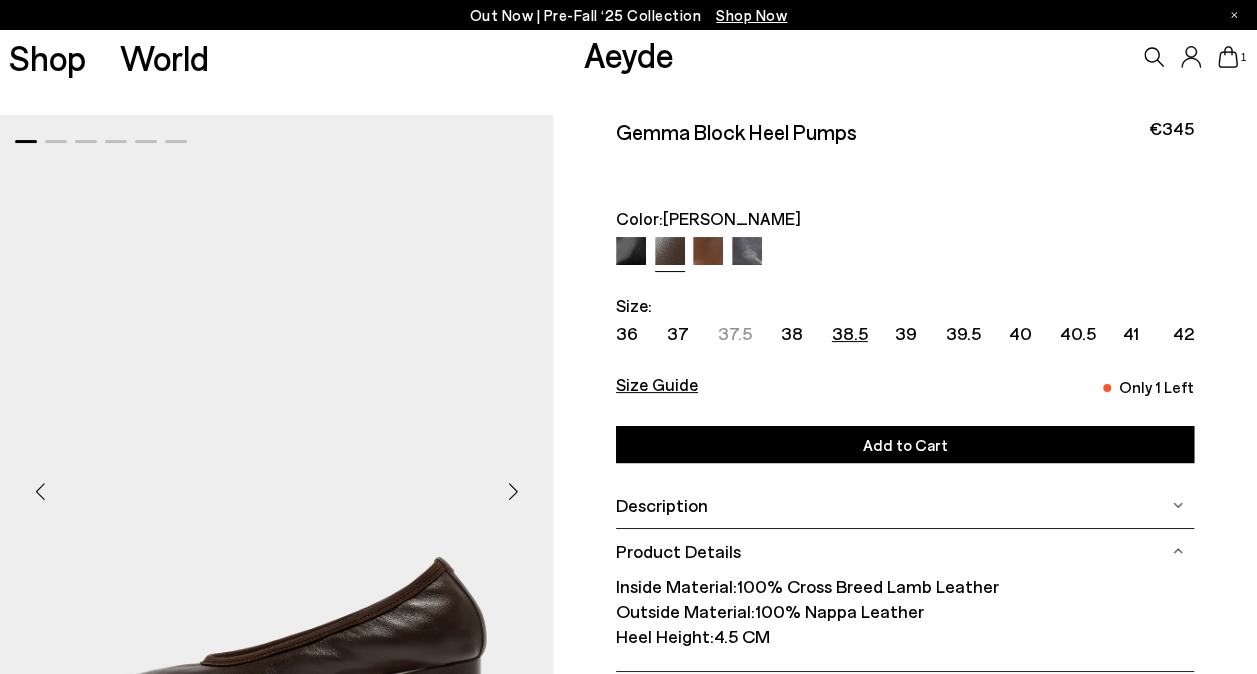scroll, scrollTop: 0, scrollLeft: 0, axis: both 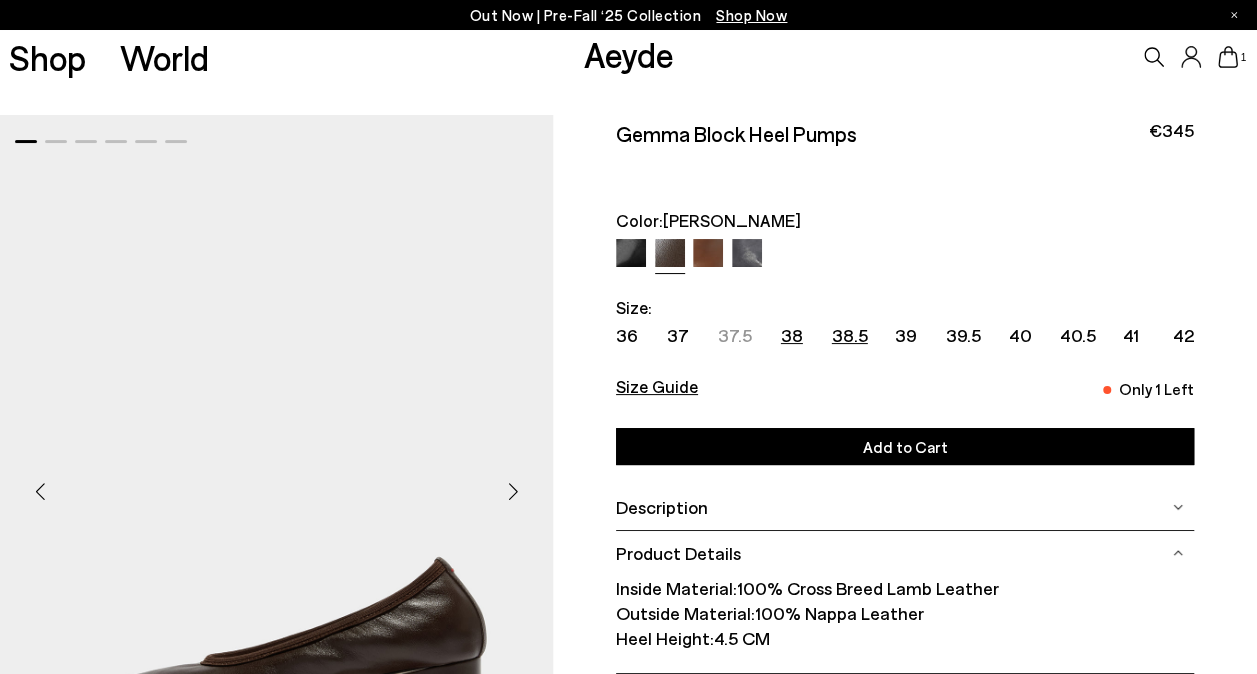 click on "38" at bounding box center [792, 335] 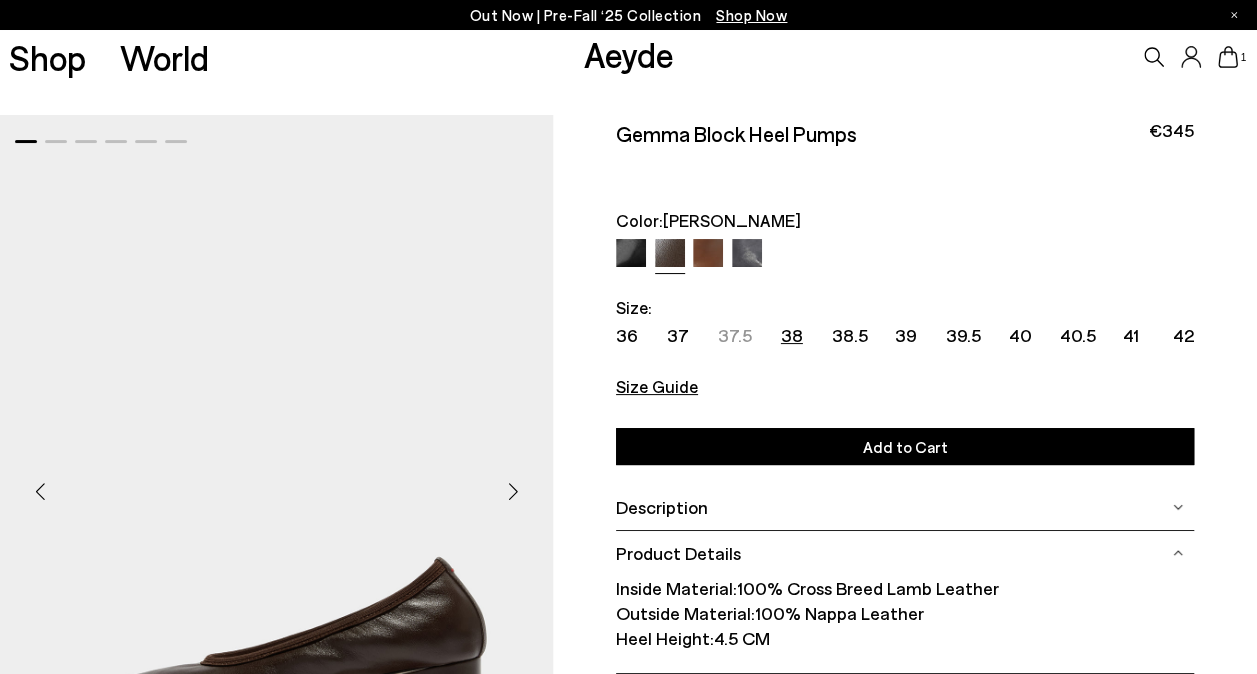 click on "Add to Cart" at bounding box center [905, 446] 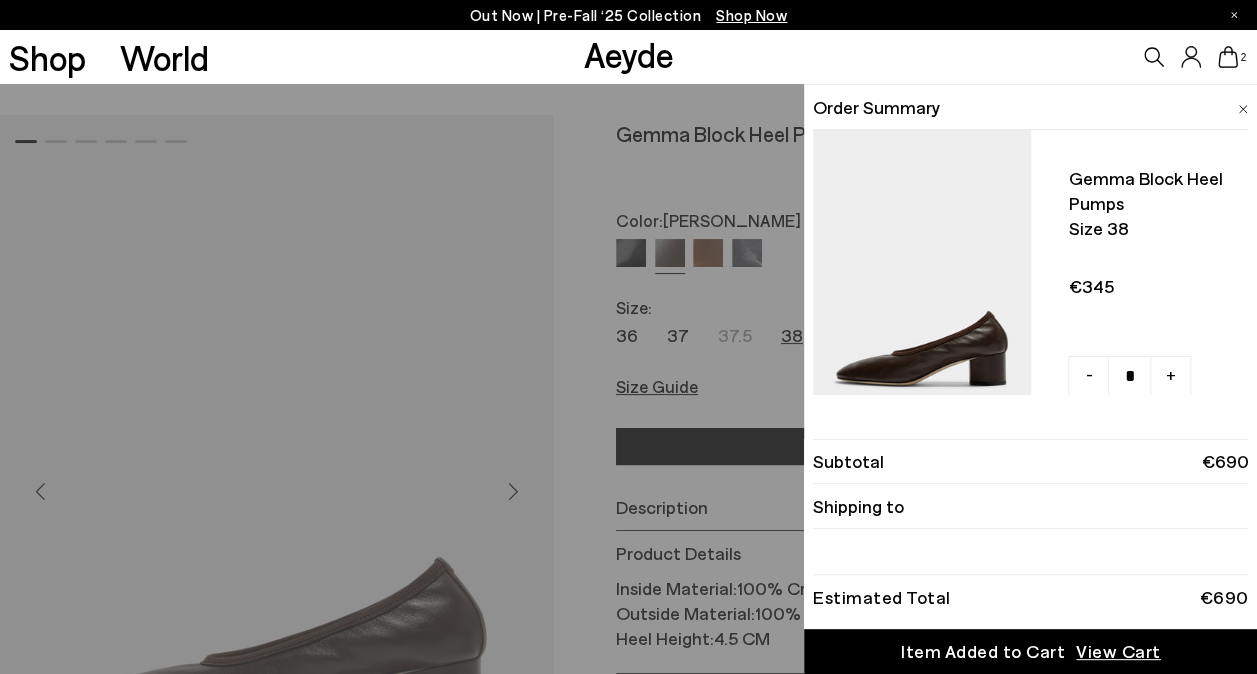 click on "Gemma block heel pumps" at bounding box center (1153, 191) 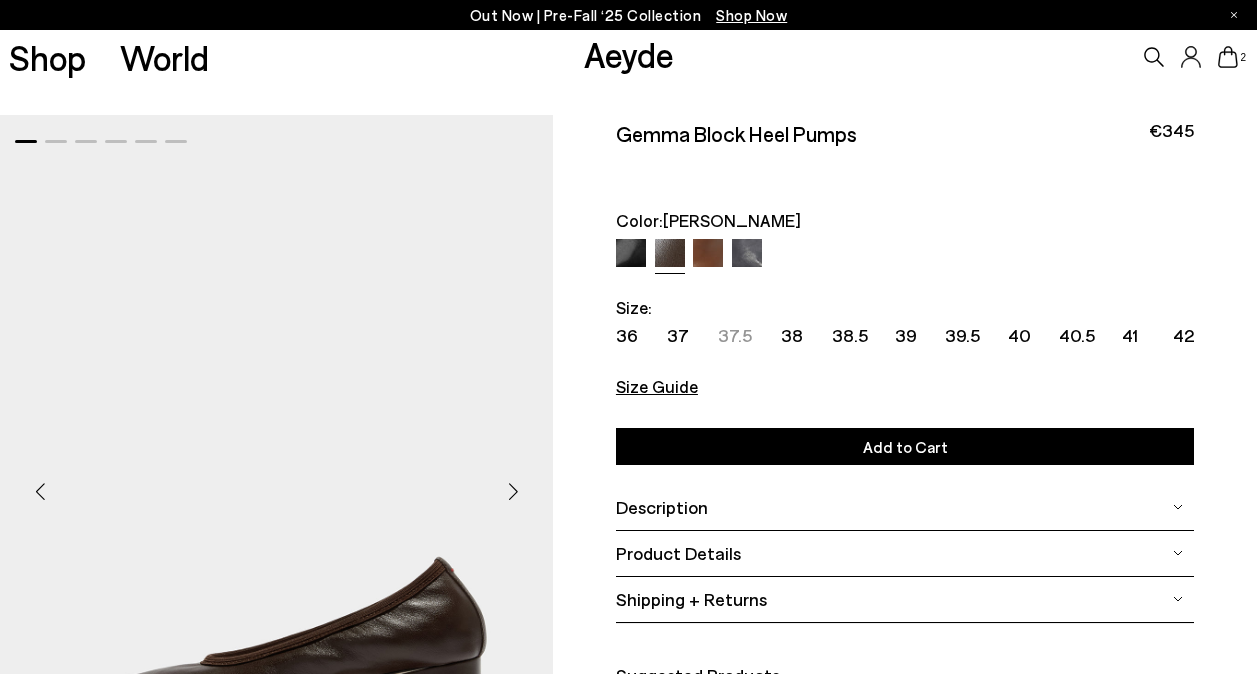 scroll, scrollTop: 0, scrollLeft: 0, axis: both 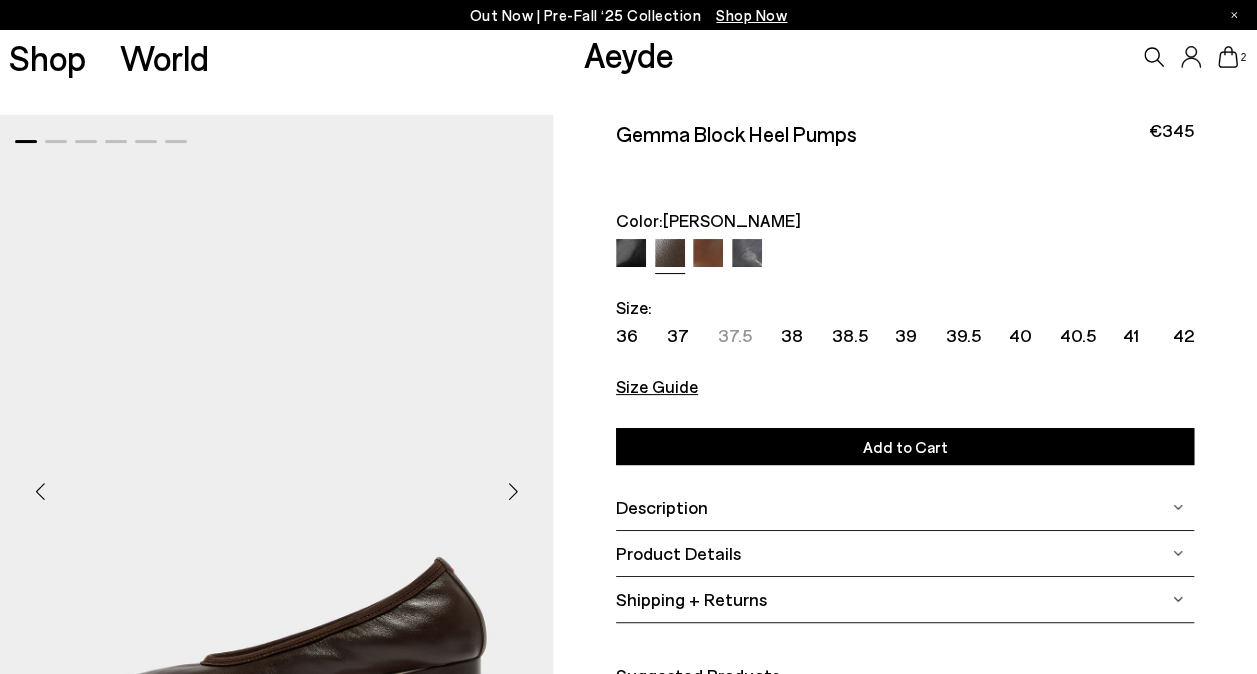 click 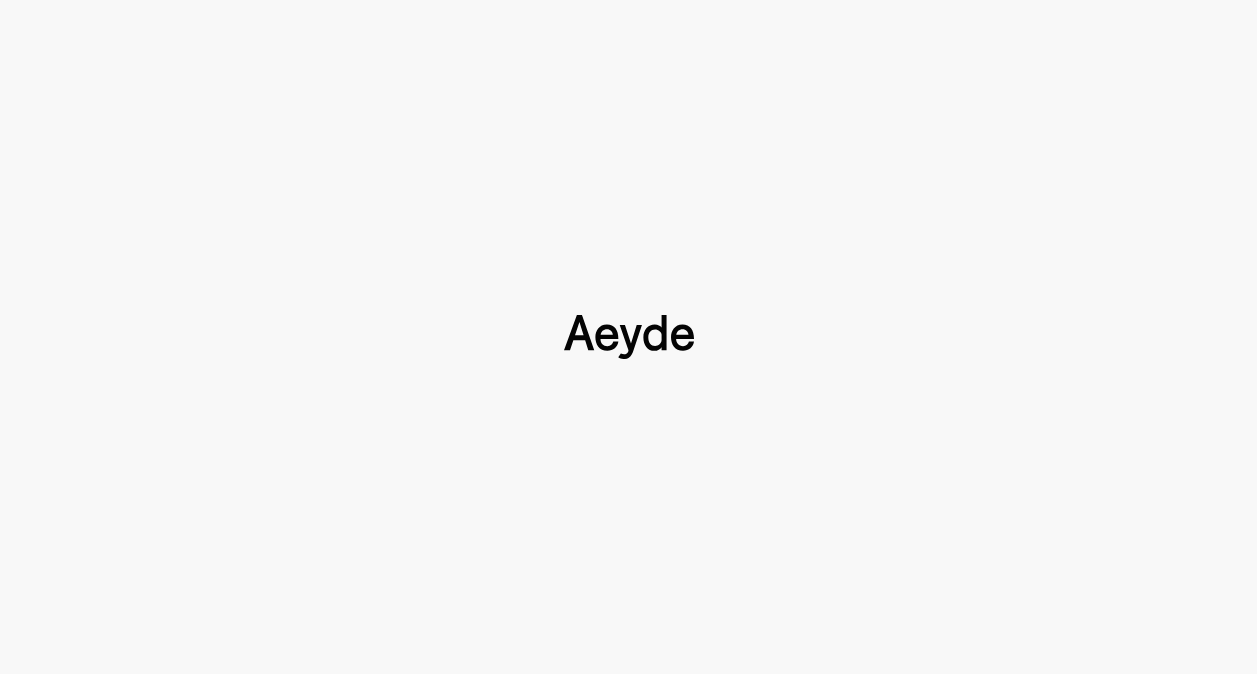 scroll, scrollTop: 0, scrollLeft: 0, axis: both 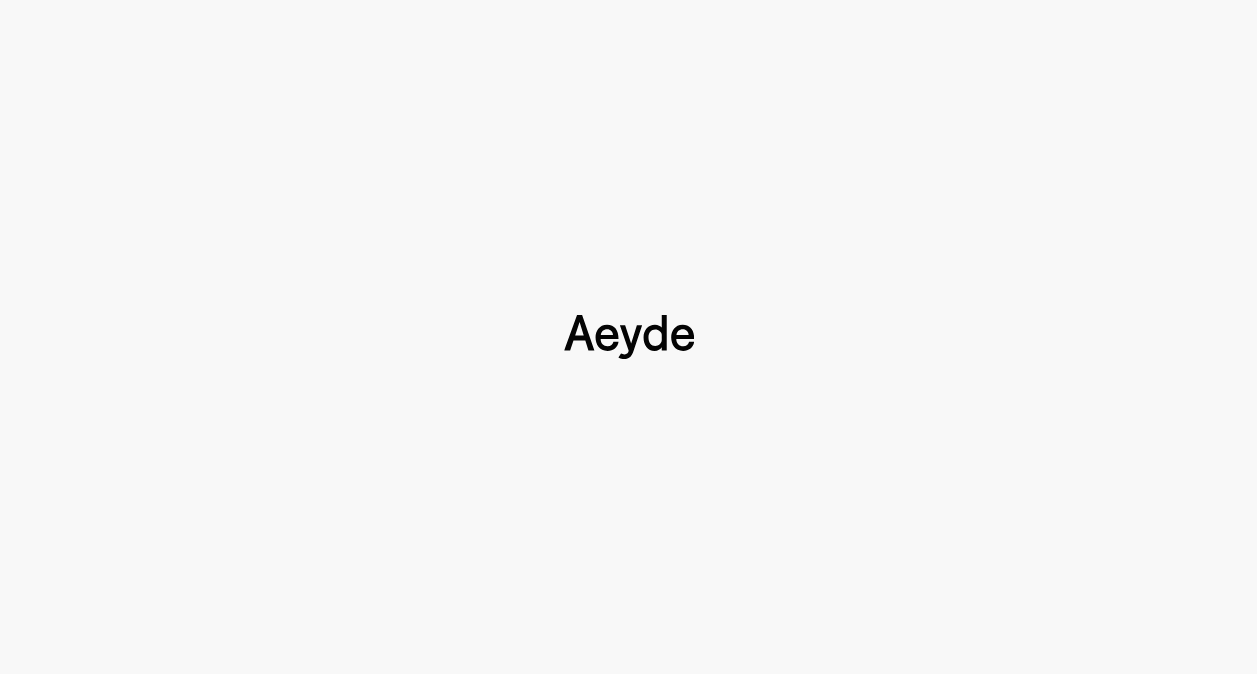 click at bounding box center (629, 337) 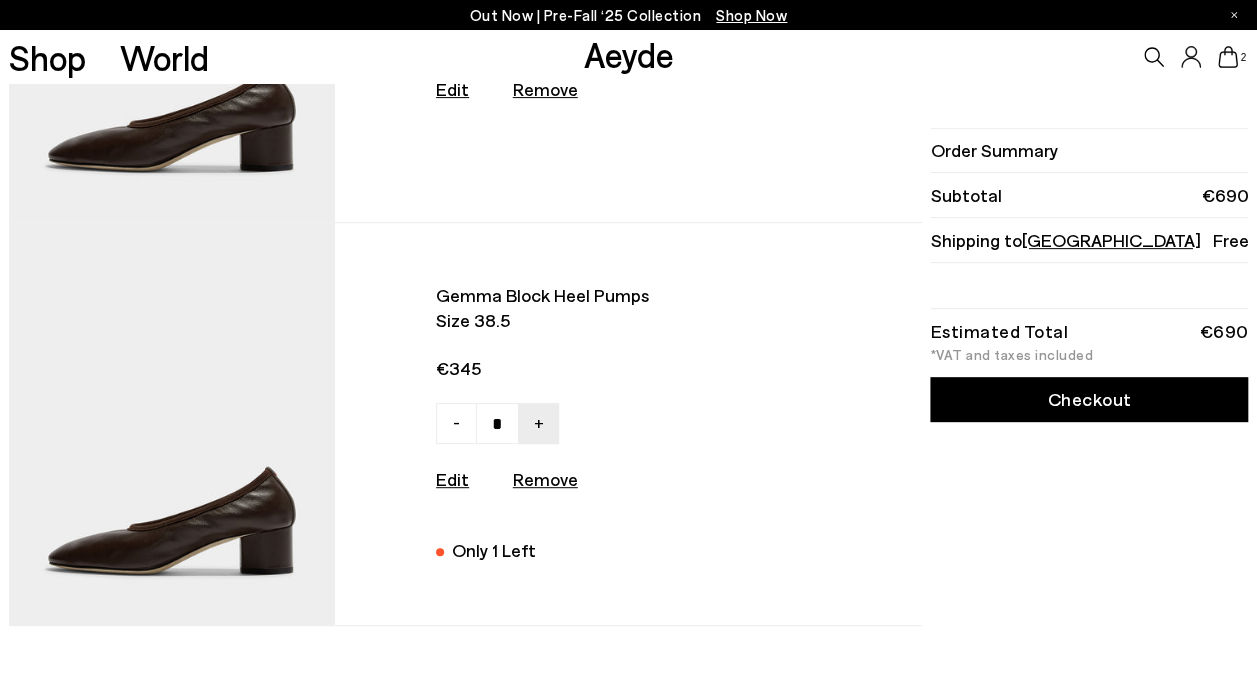 scroll, scrollTop: 300, scrollLeft: 0, axis: vertical 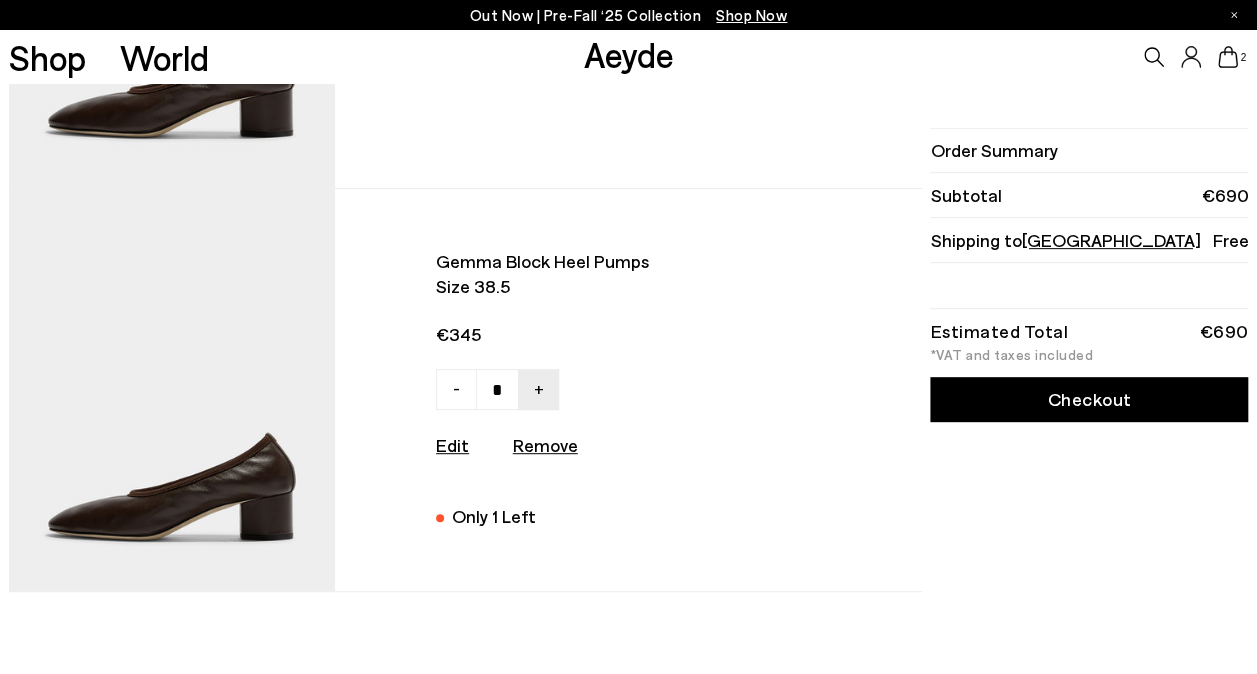 click on "Remove" at bounding box center [545, 445] 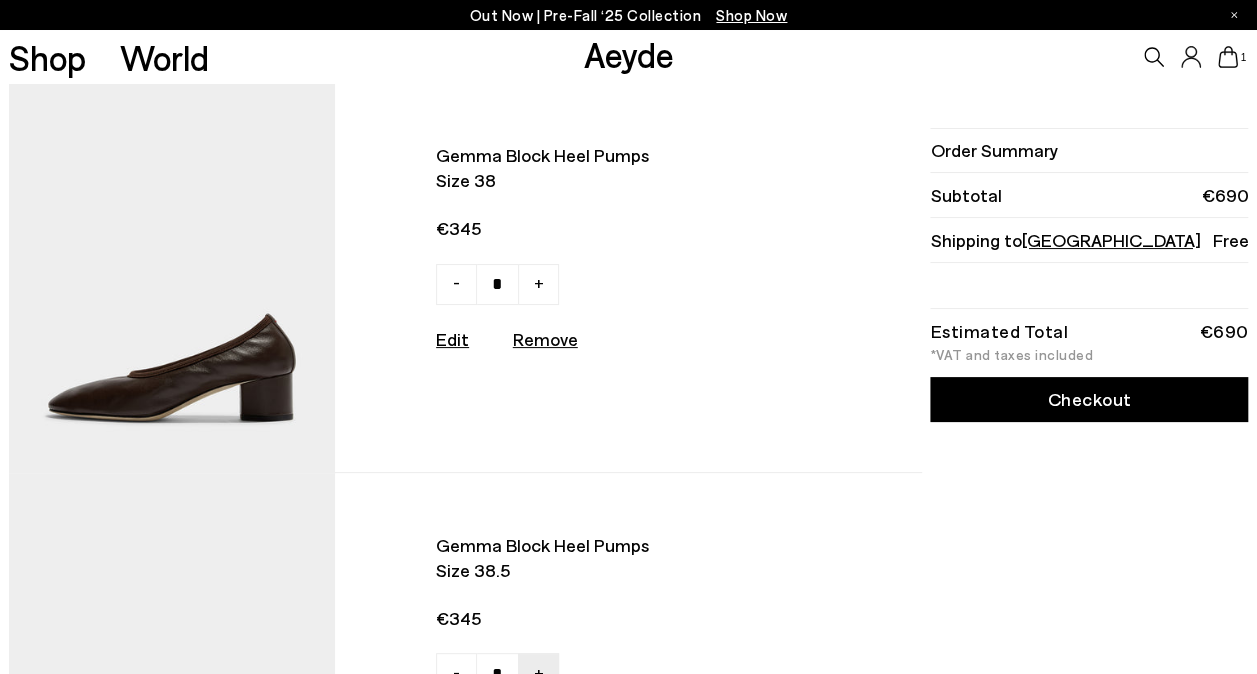 scroll, scrollTop: 0, scrollLeft: 0, axis: both 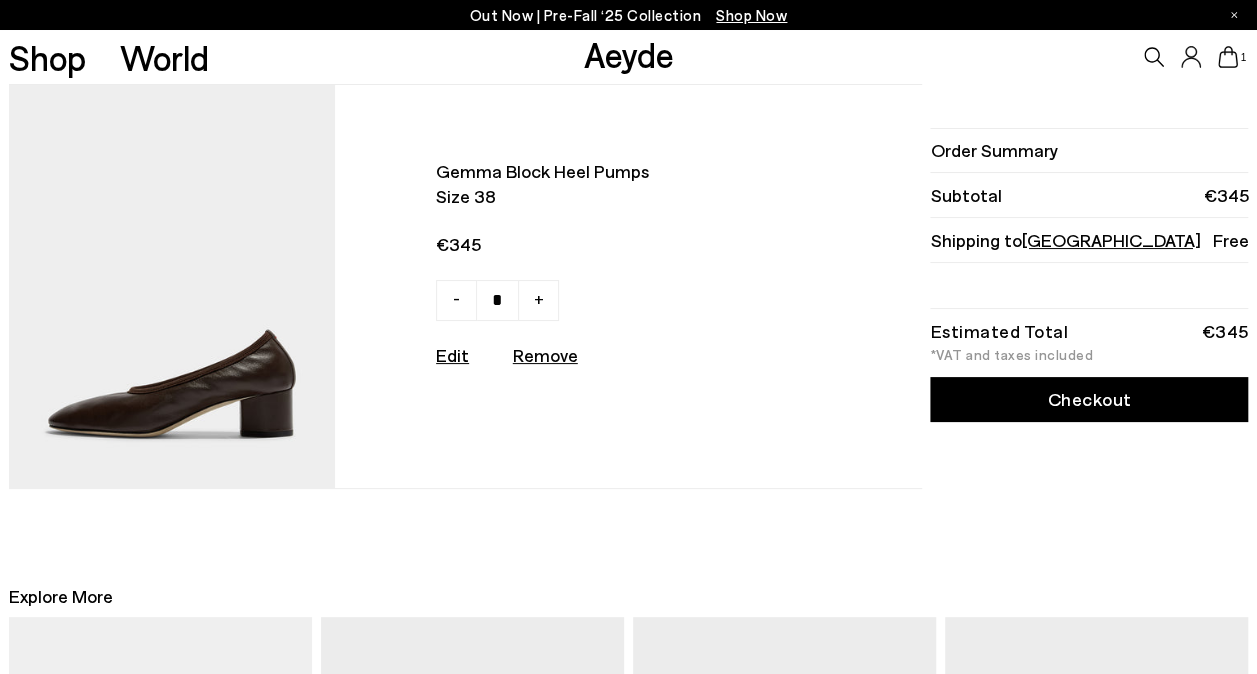 click on "Aeyde" at bounding box center [629, 54] 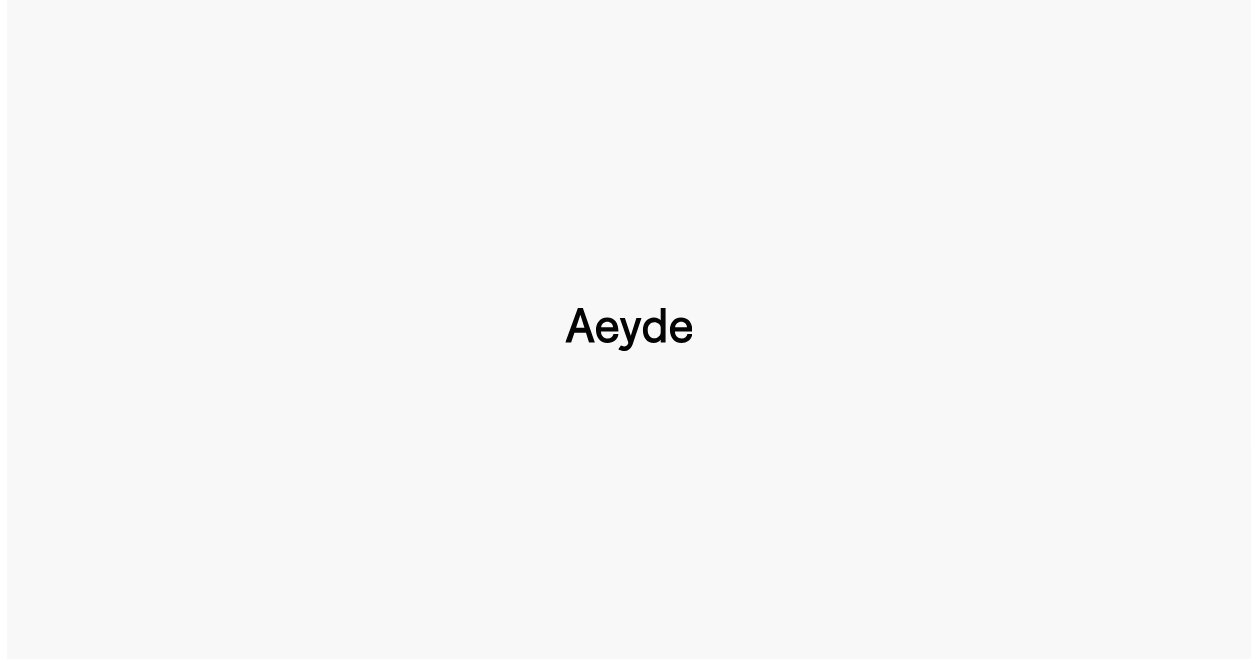 scroll, scrollTop: 0, scrollLeft: 0, axis: both 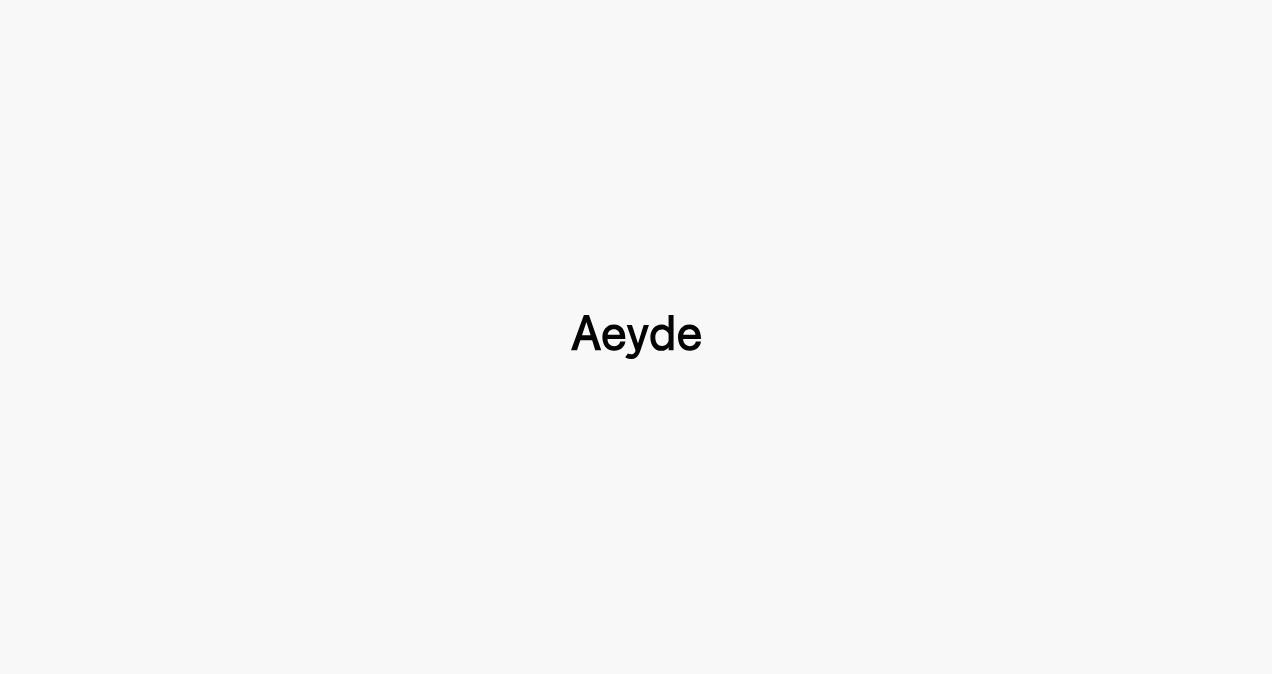 click at bounding box center (636, 337) 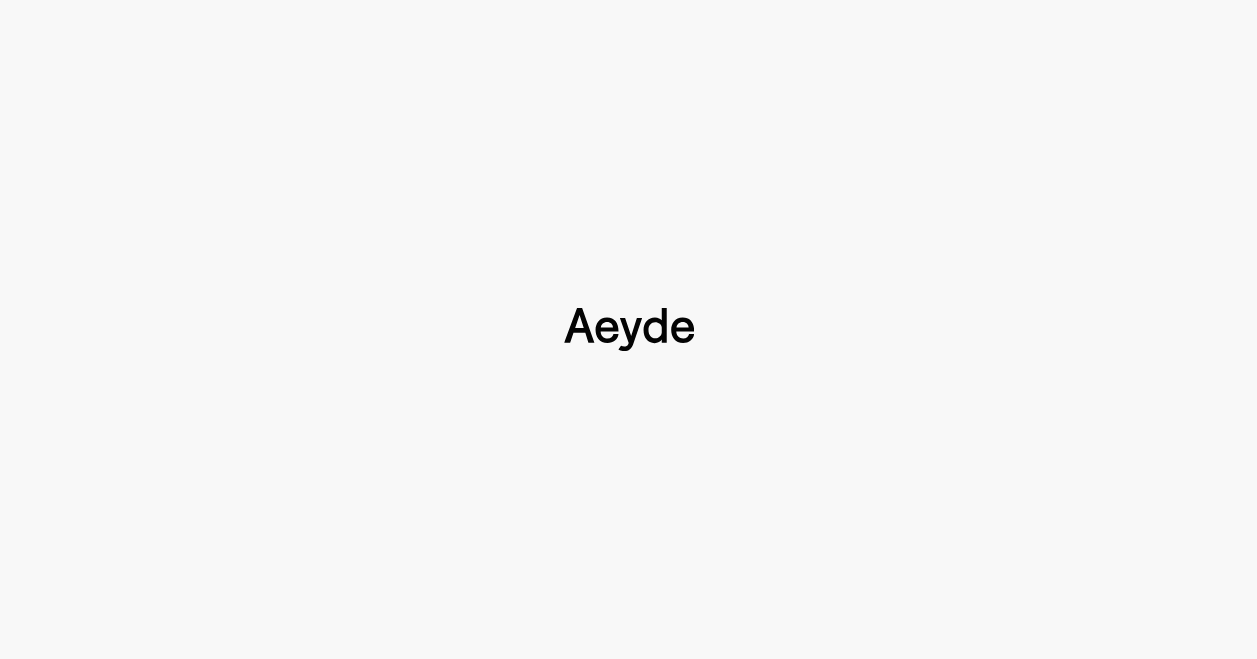 type 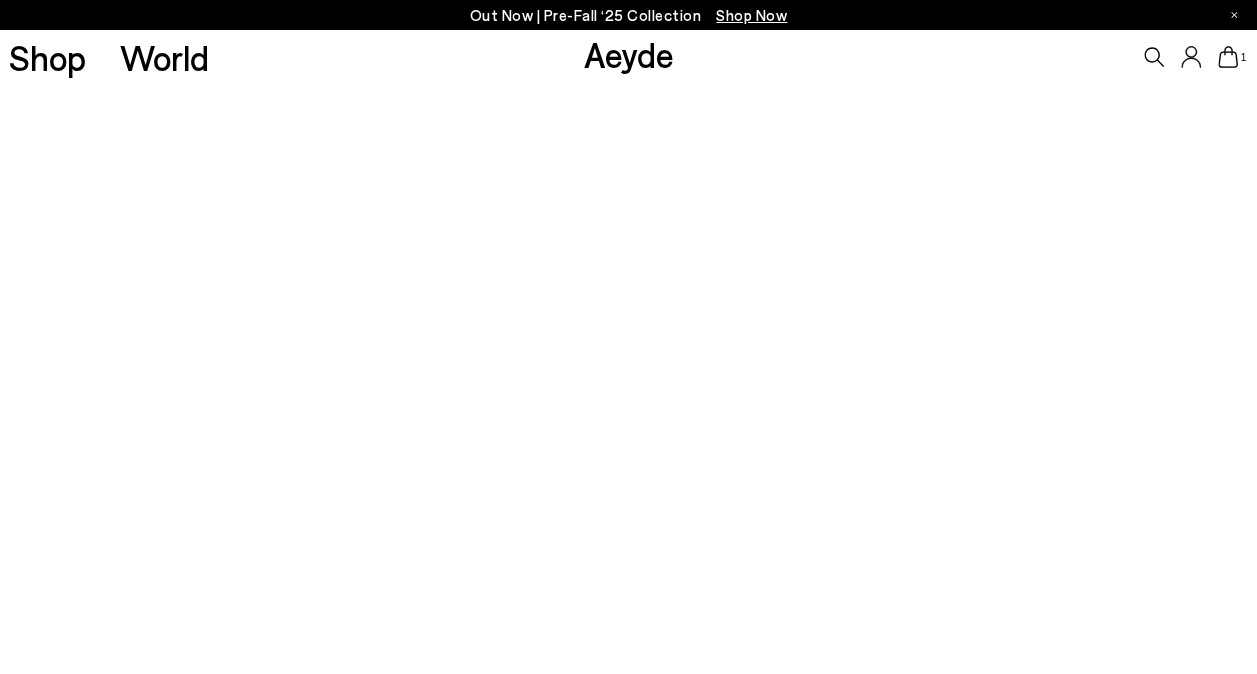 scroll, scrollTop: 700, scrollLeft: 0, axis: vertical 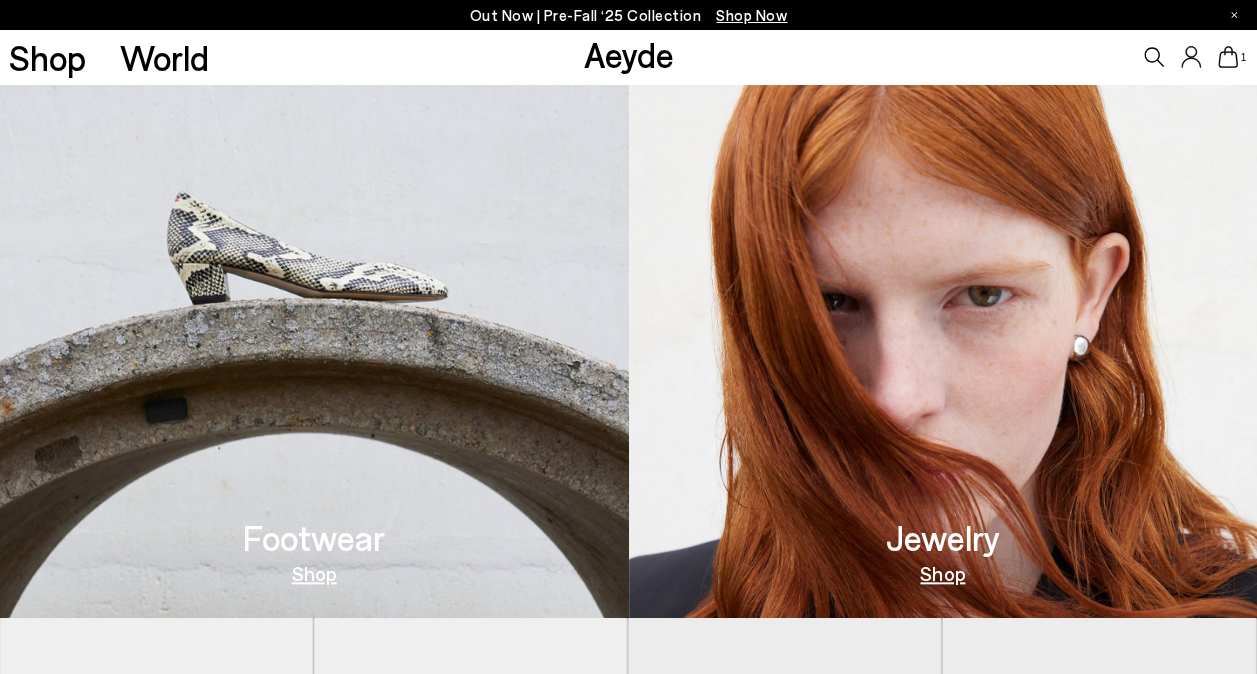 click 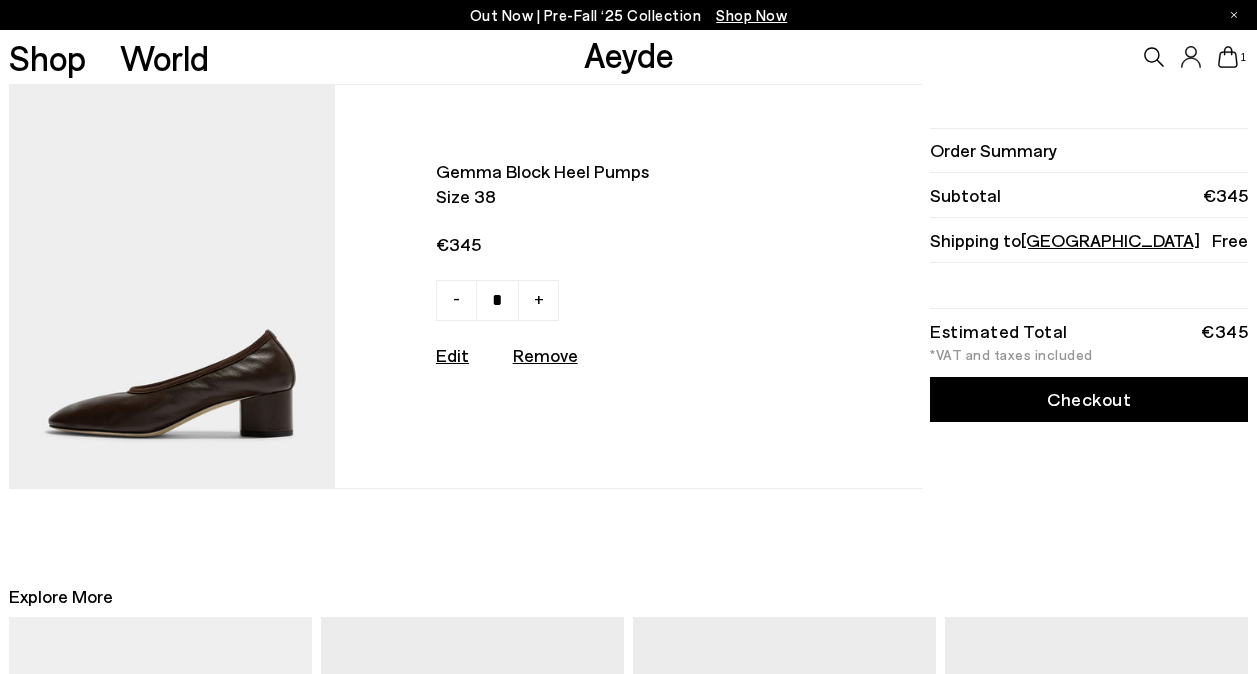 scroll, scrollTop: 0, scrollLeft: 0, axis: both 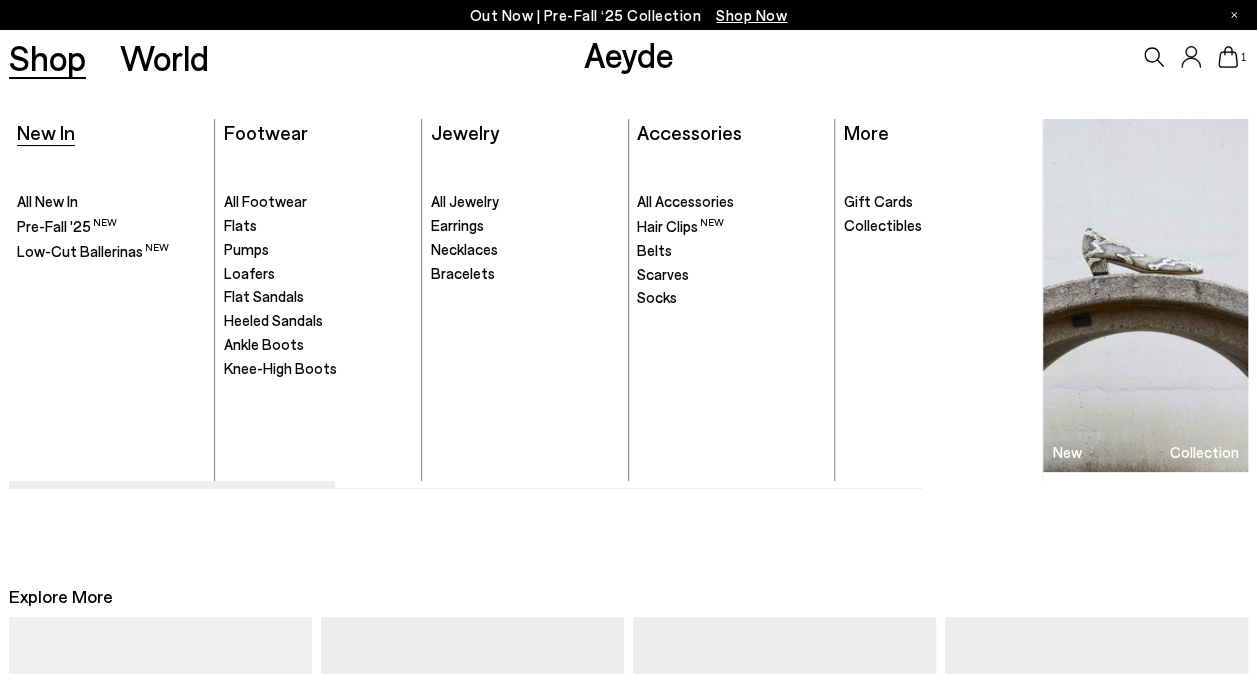 click on "New In" at bounding box center (46, 132) 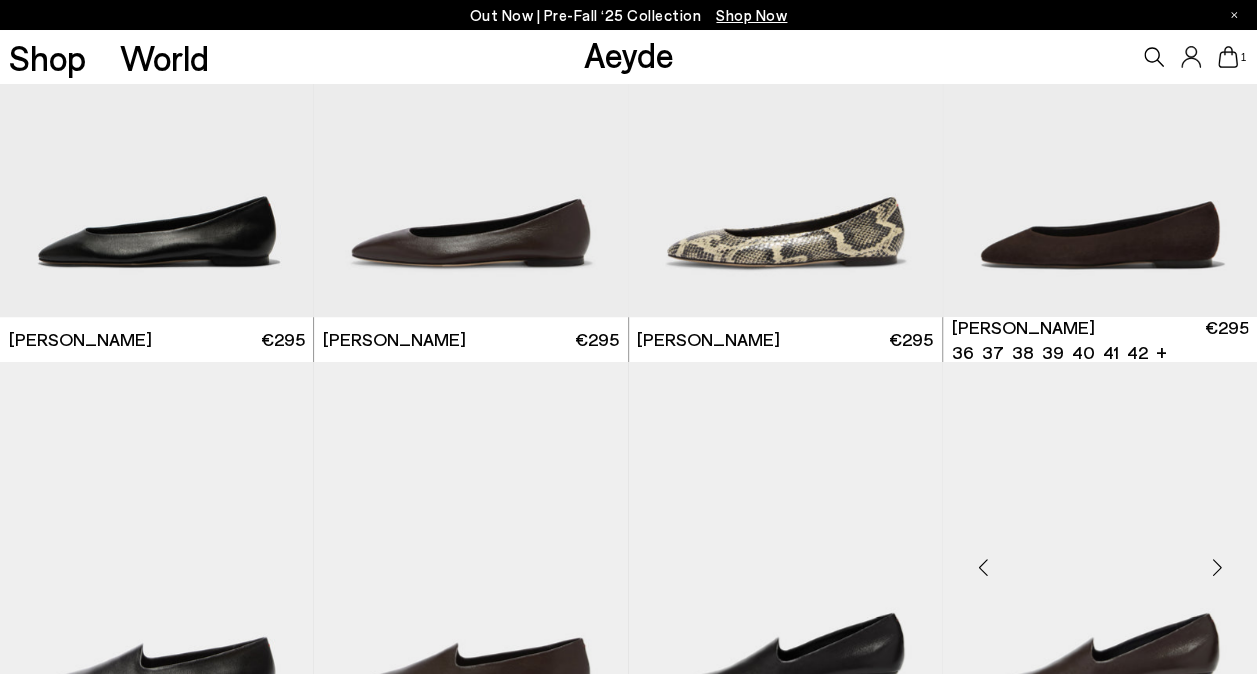scroll, scrollTop: 1300, scrollLeft: 0, axis: vertical 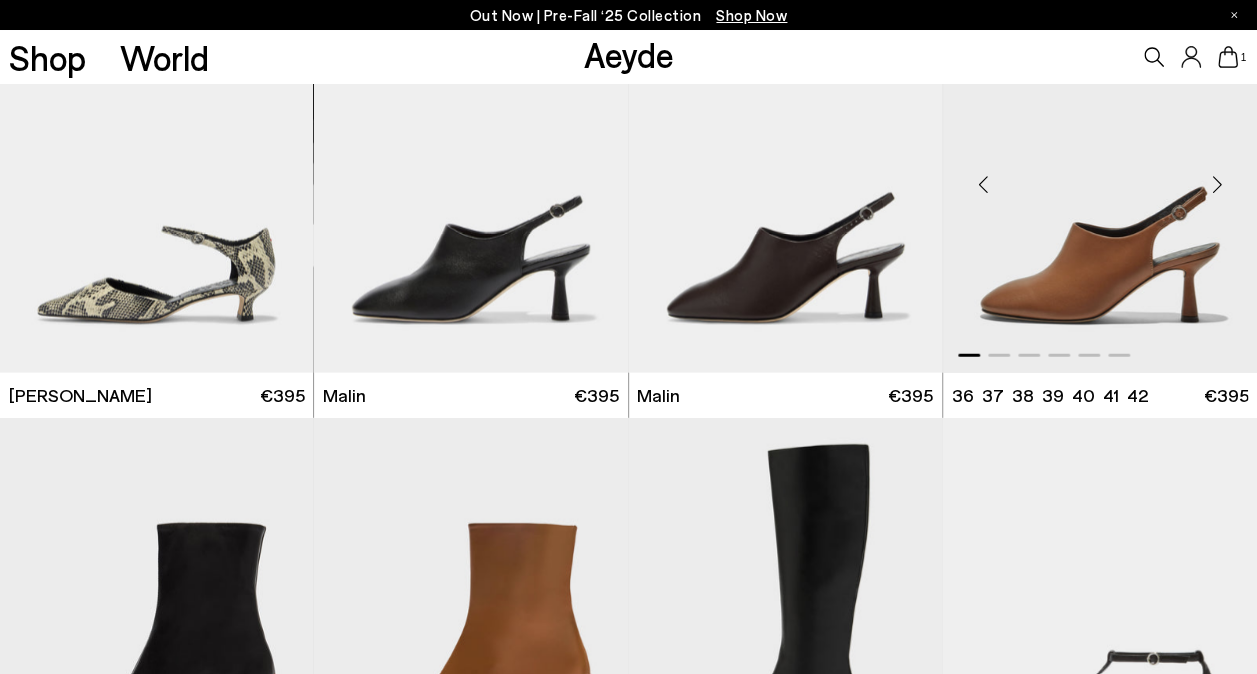 click at bounding box center [1217, 184] 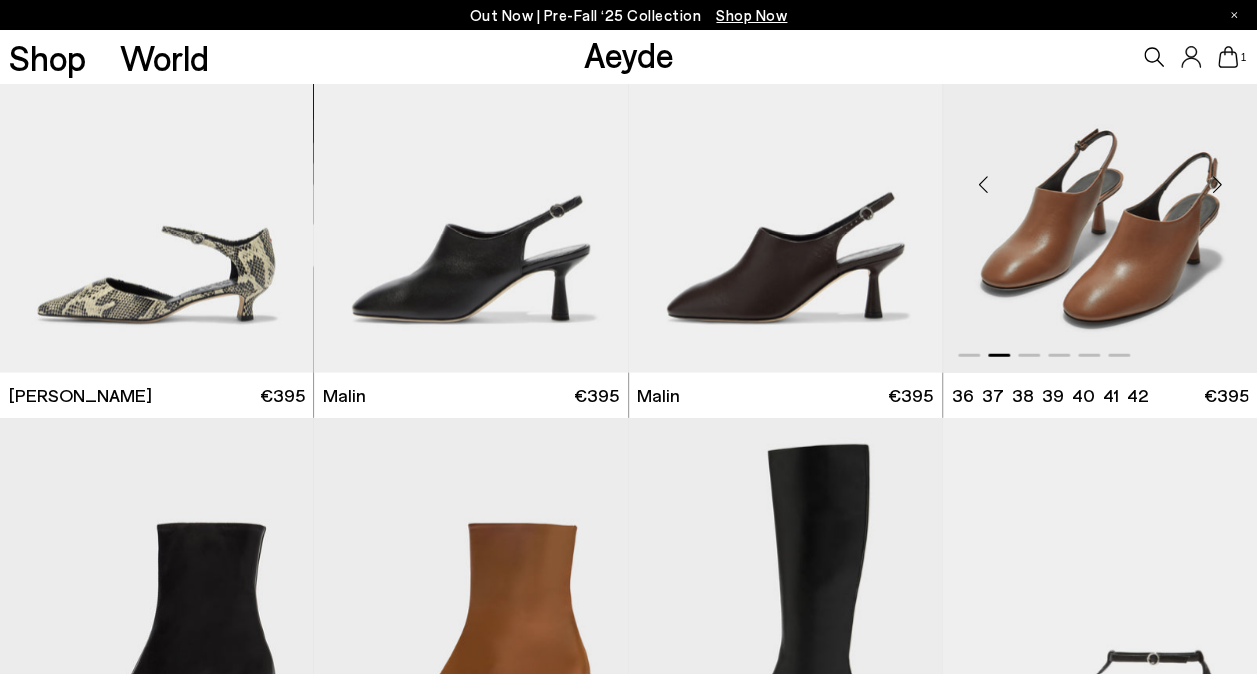 click at bounding box center [1217, 184] 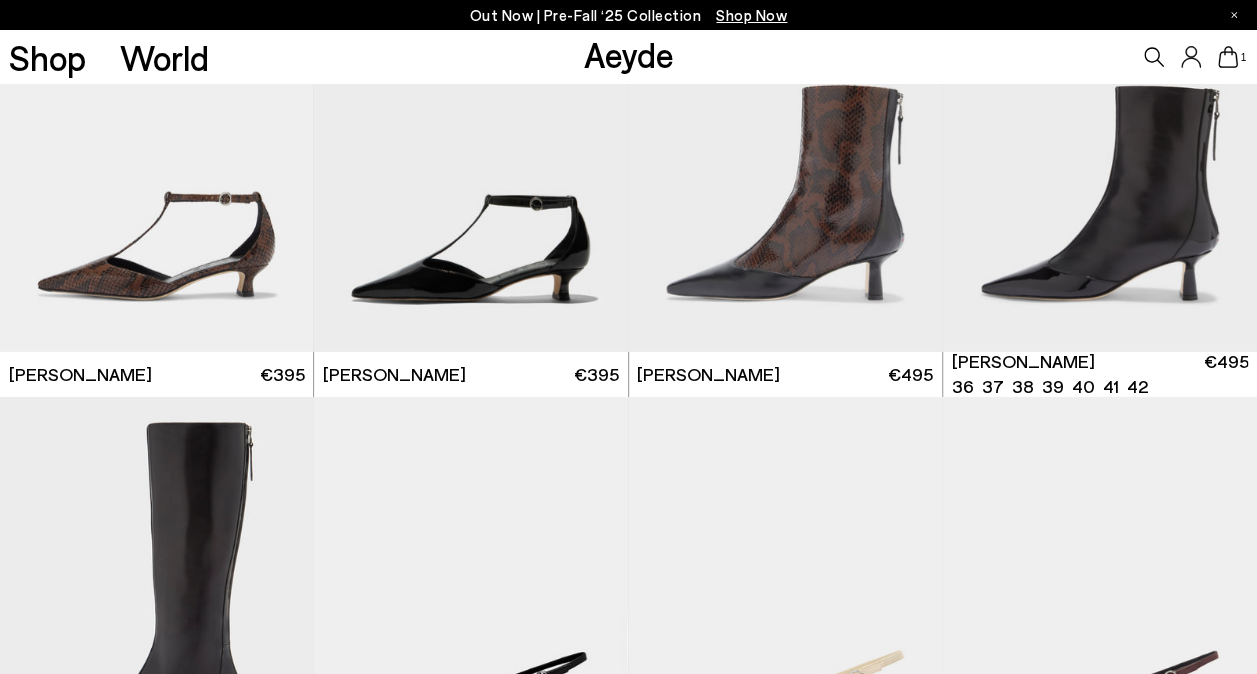 scroll, scrollTop: 3500, scrollLeft: 0, axis: vertical 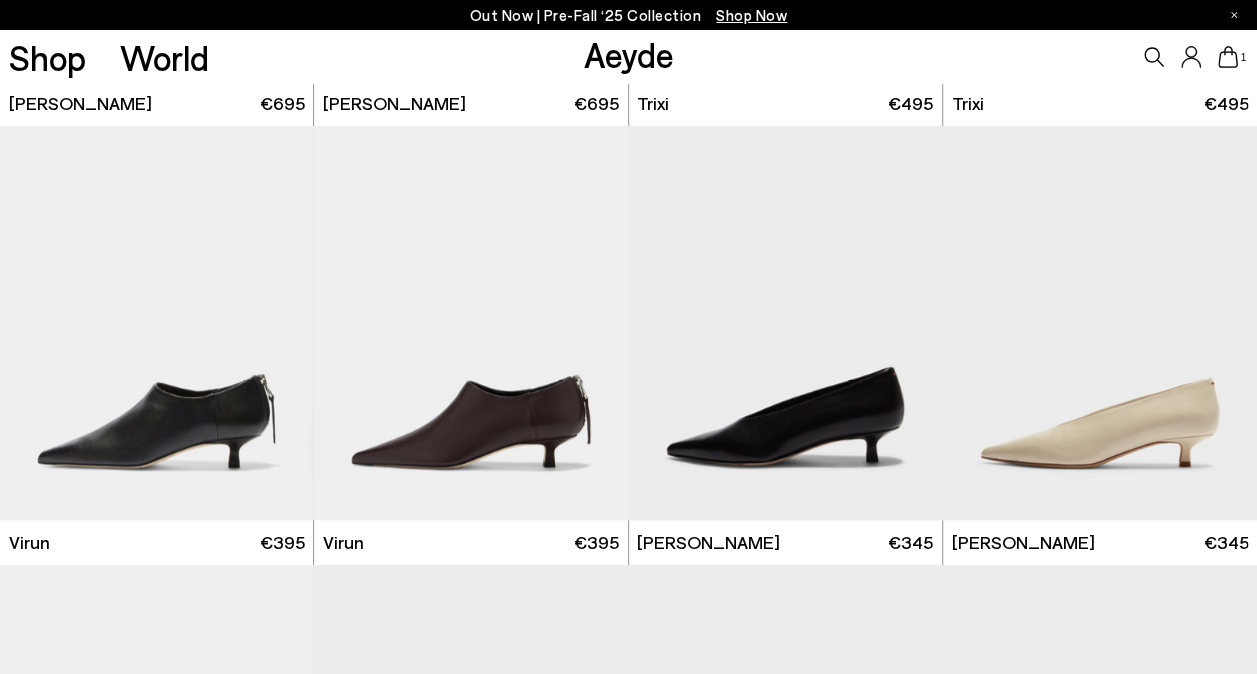 click 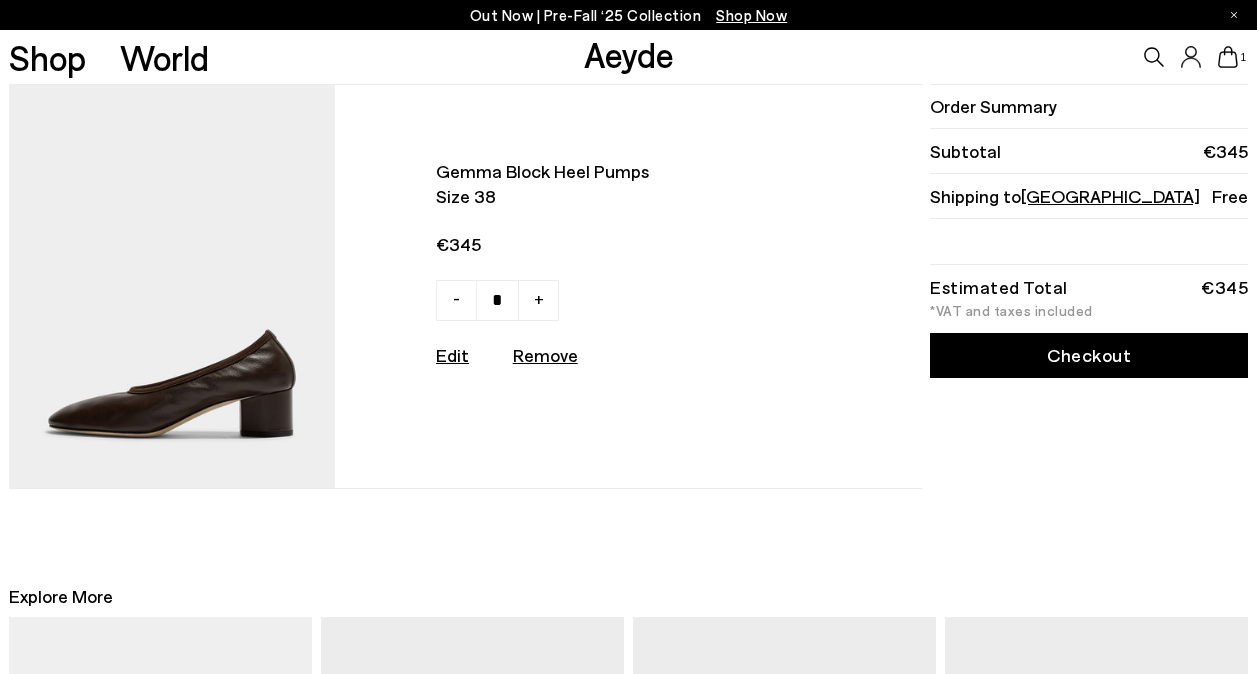 scroll, scrollTop: 0, scrollLeft: 0, axis: both 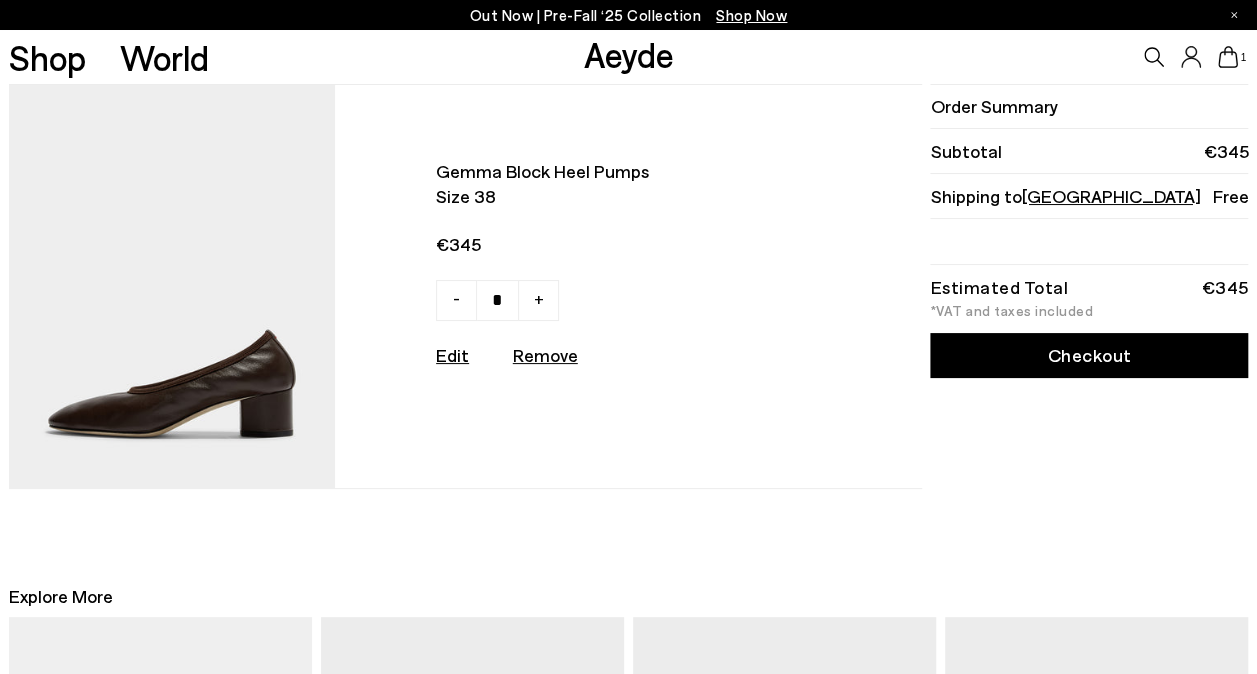 click at bounding box center (172, 286) 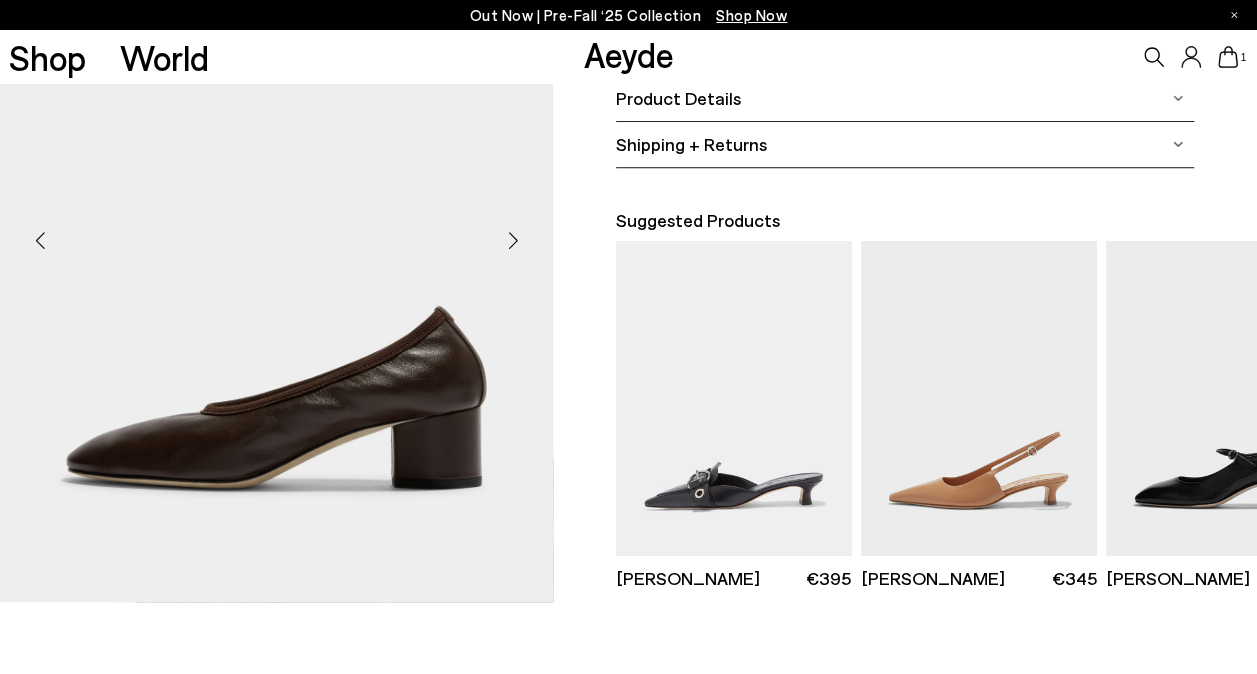 scroll, scrollTop: 500, scrollLeft: 0, axis: vertical 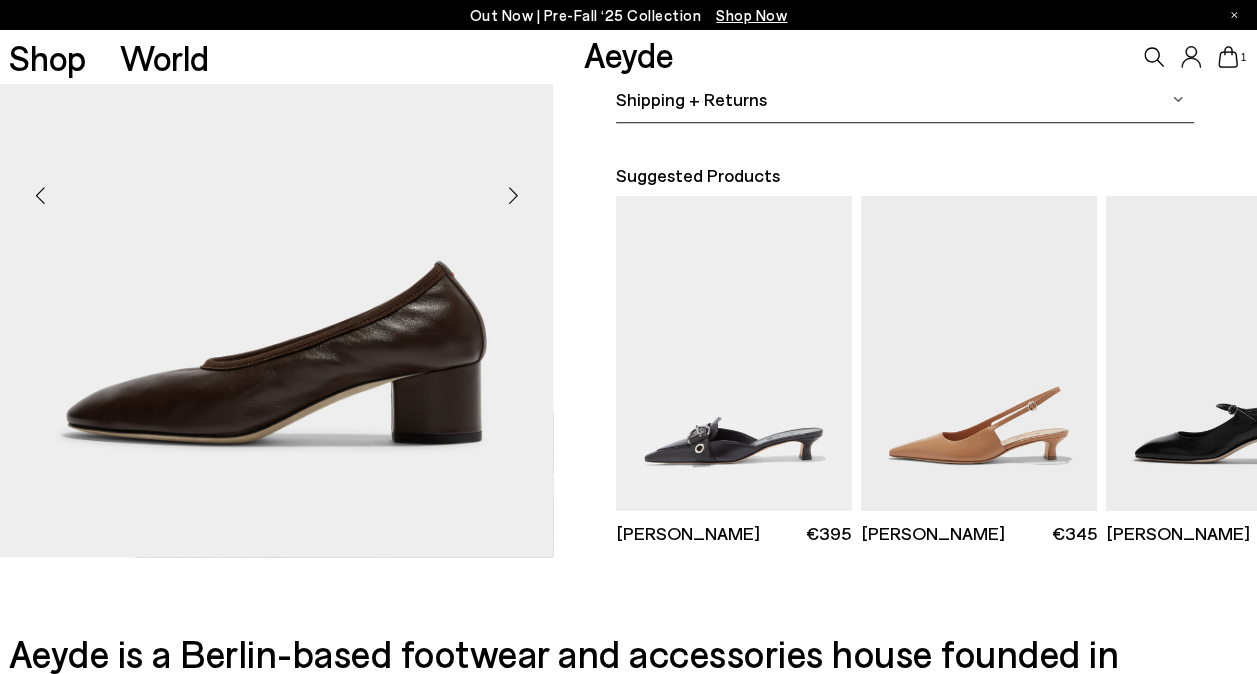 click at bounding box center [513, 196] 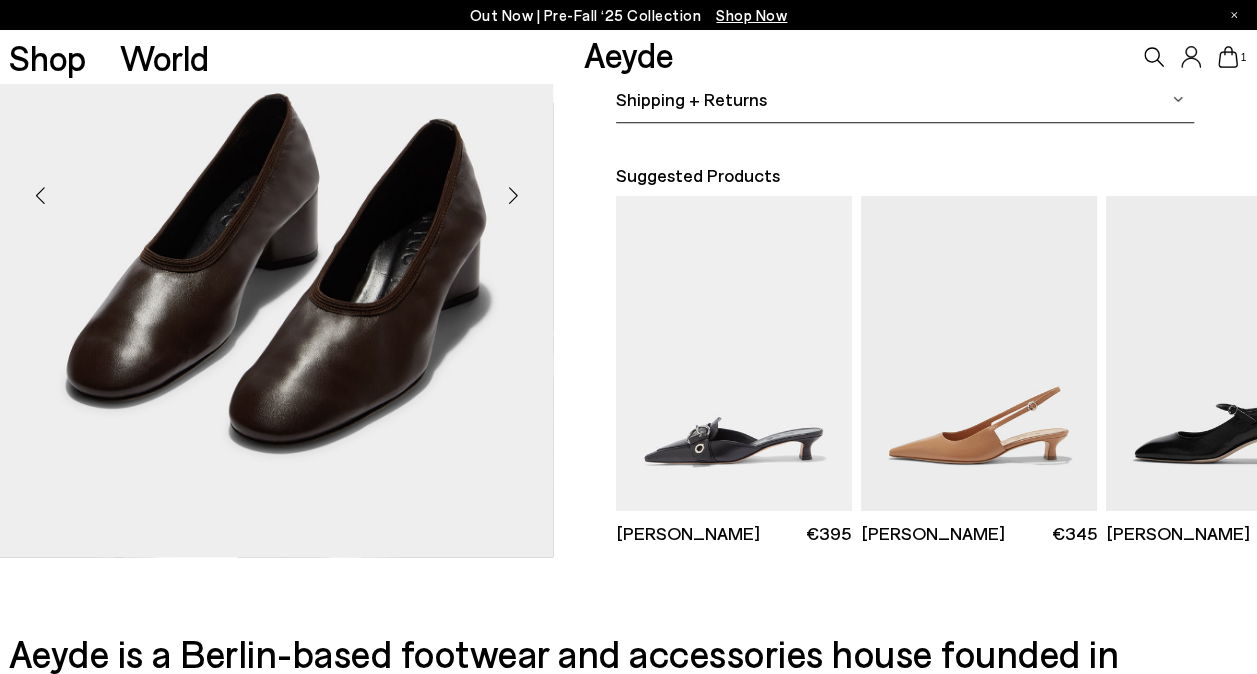 click at bounding box center (513, 196) 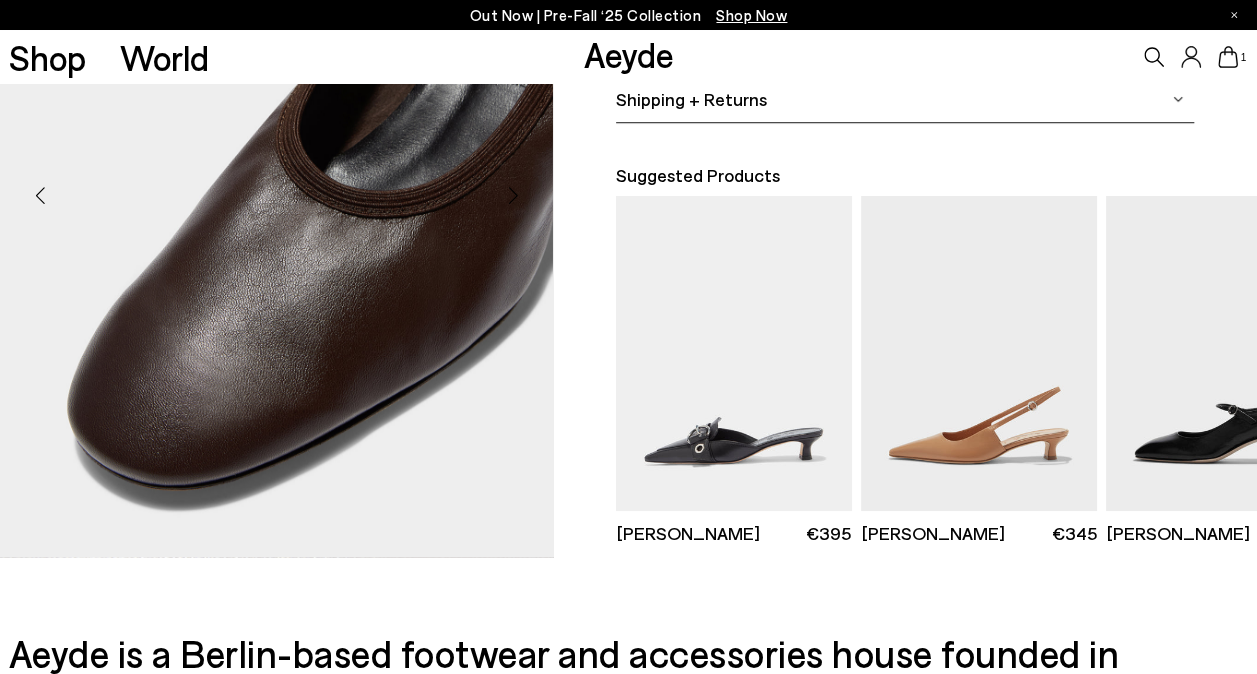 click at bounding box center [513, 196] 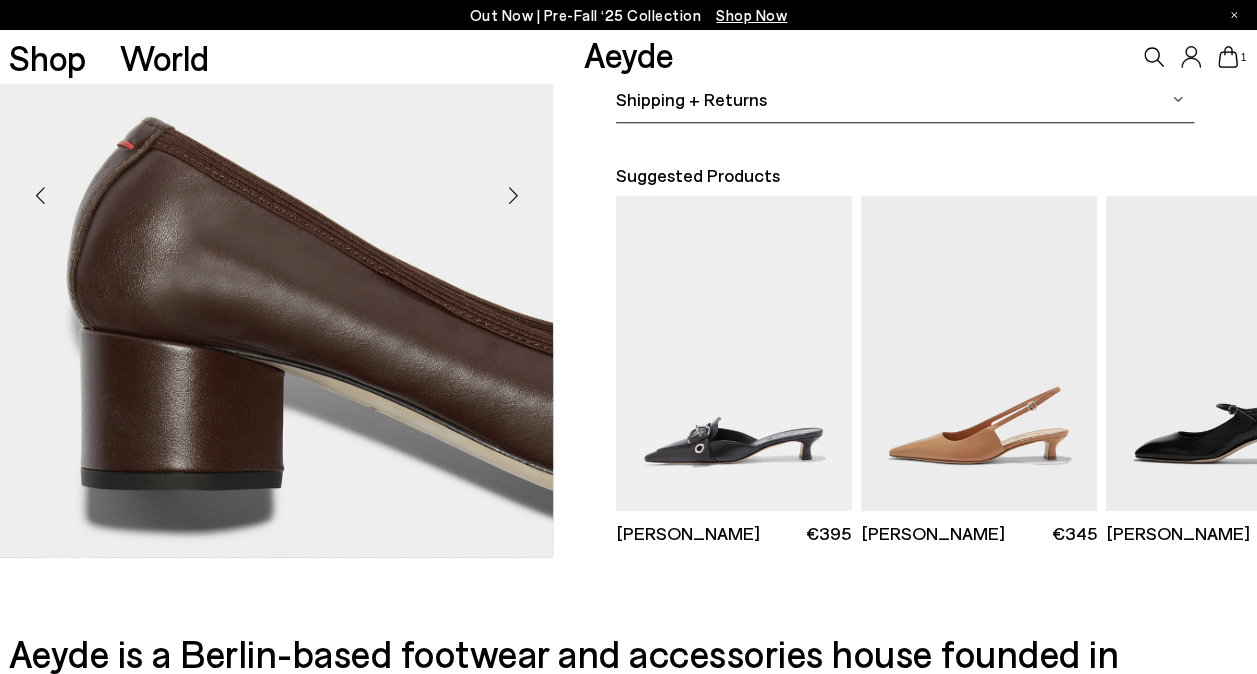 click at bounding box center (513, 196) 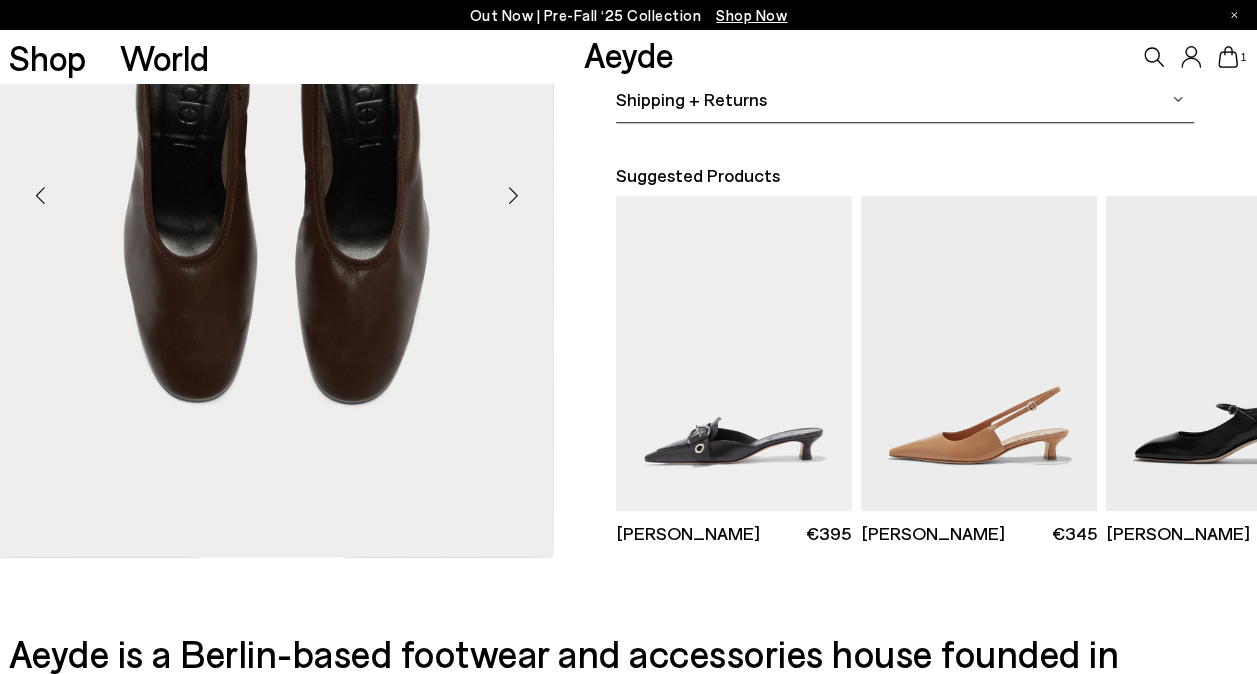 click at bounding box center [513, 196] 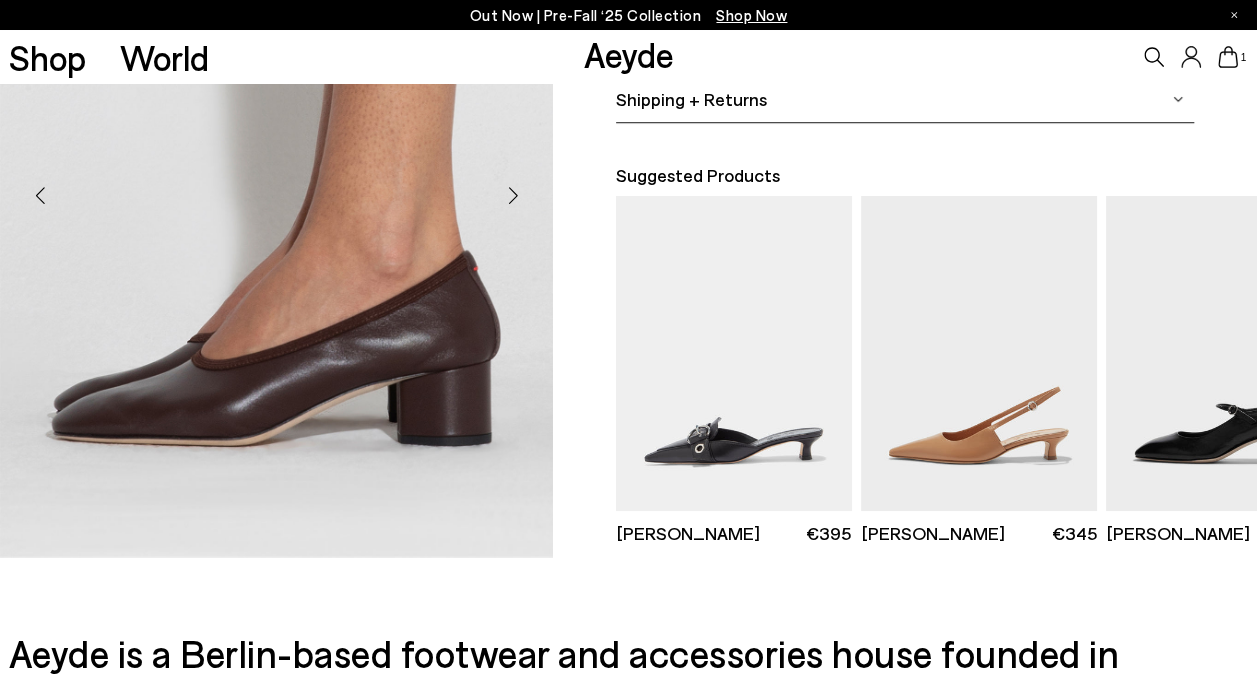 click at bounding box center [513, 196] 